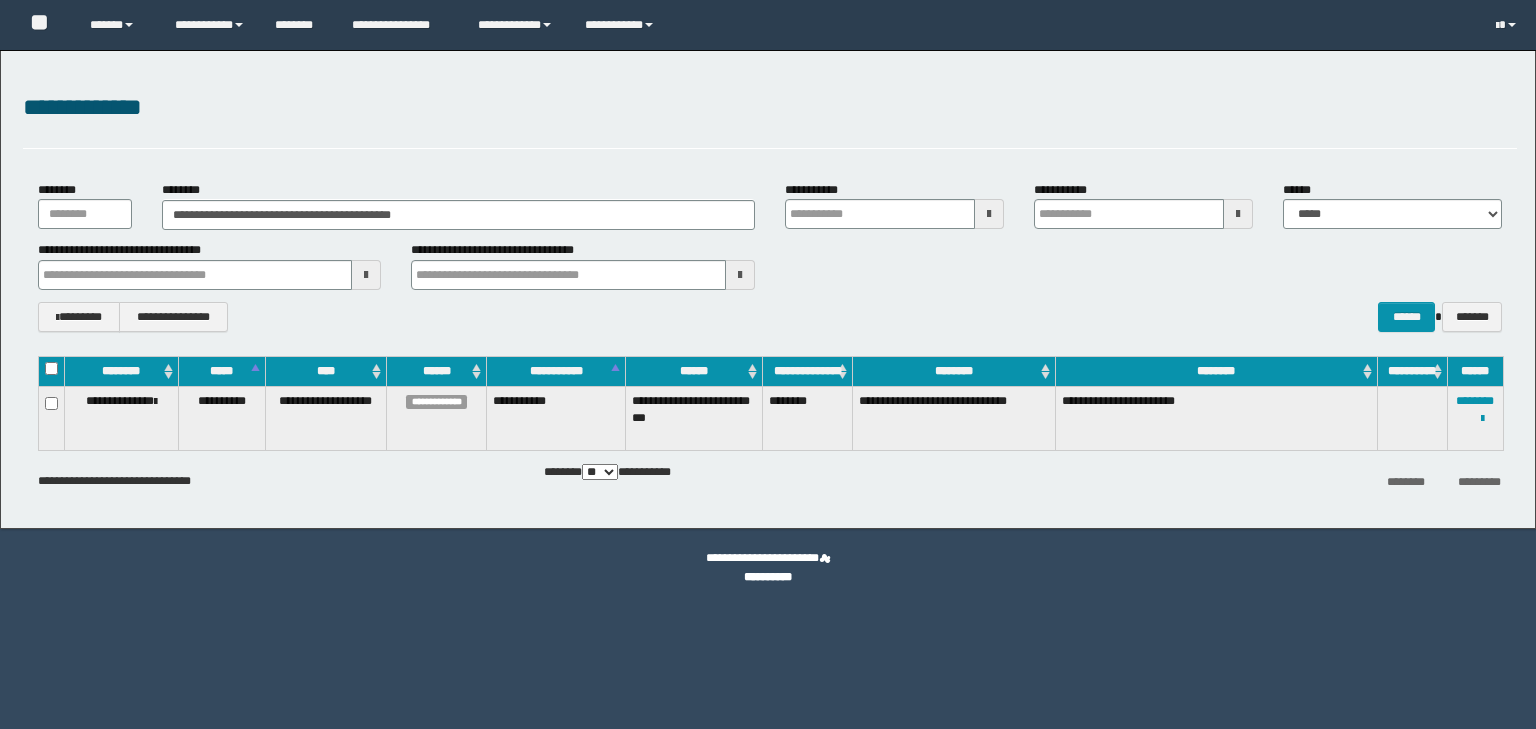 scroll, scrollTop: 0, scrollLeft: 0, axis: both 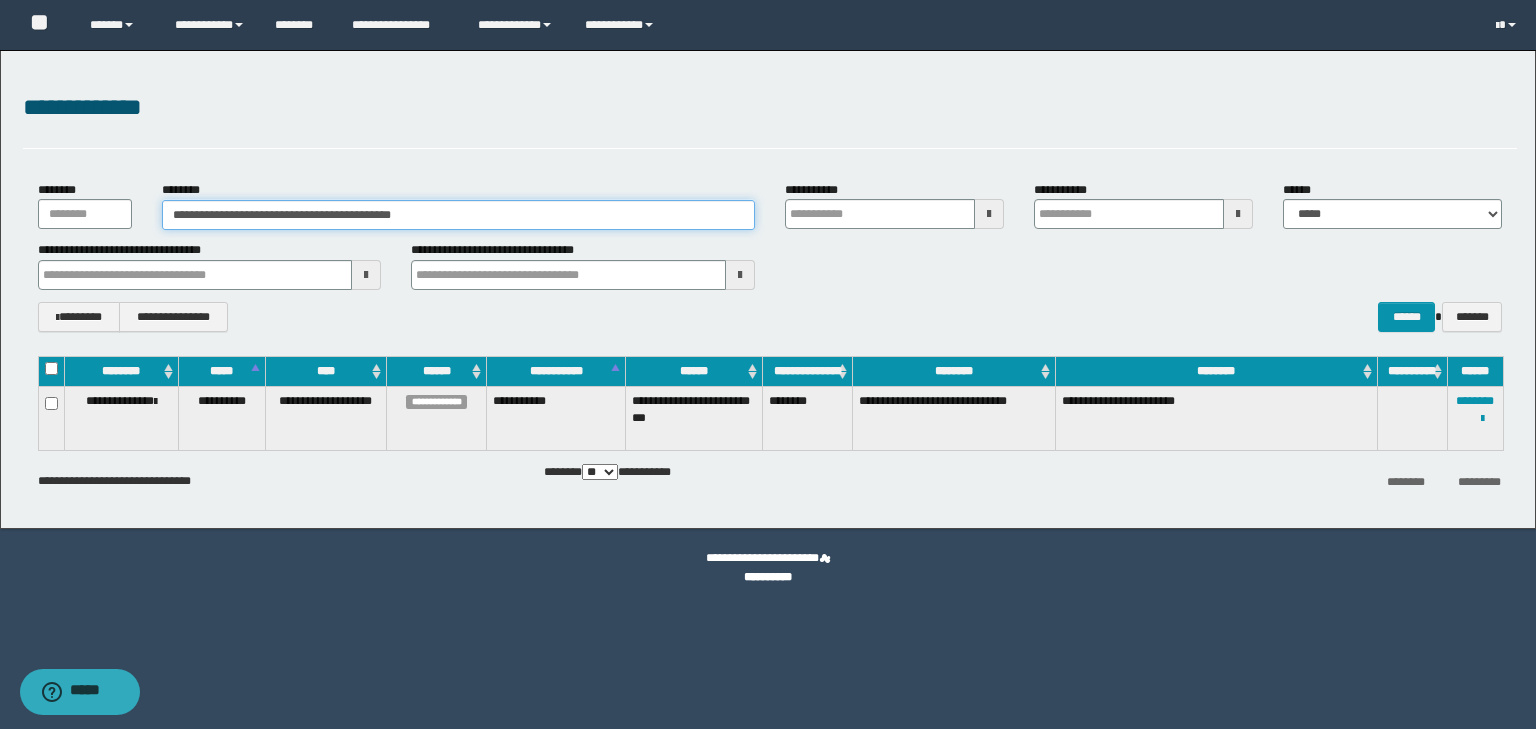 drag, startPoint x: 446, startPoint y: 218, endPoint x: 28, endPoint y: 200, distance: 418.3874 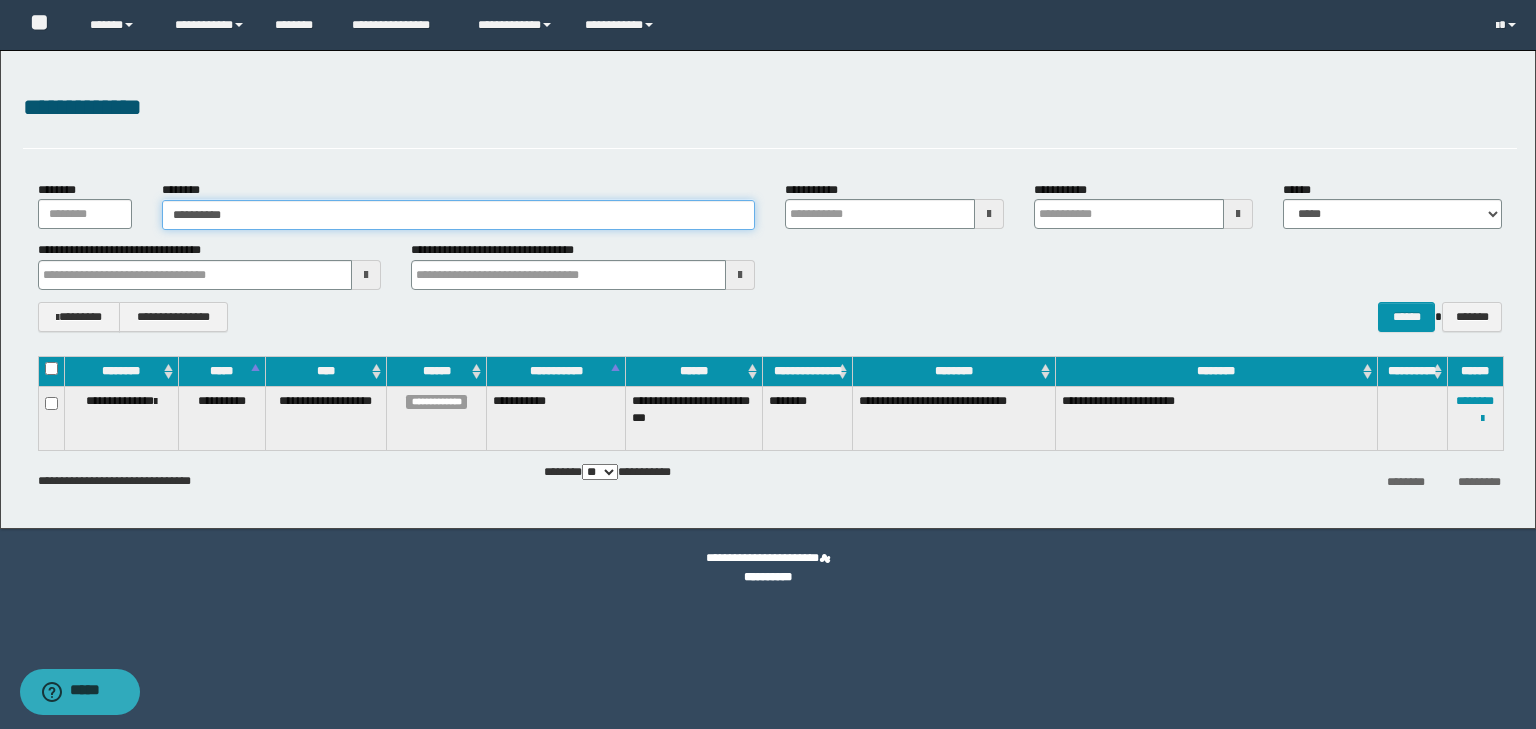 type on "**********" 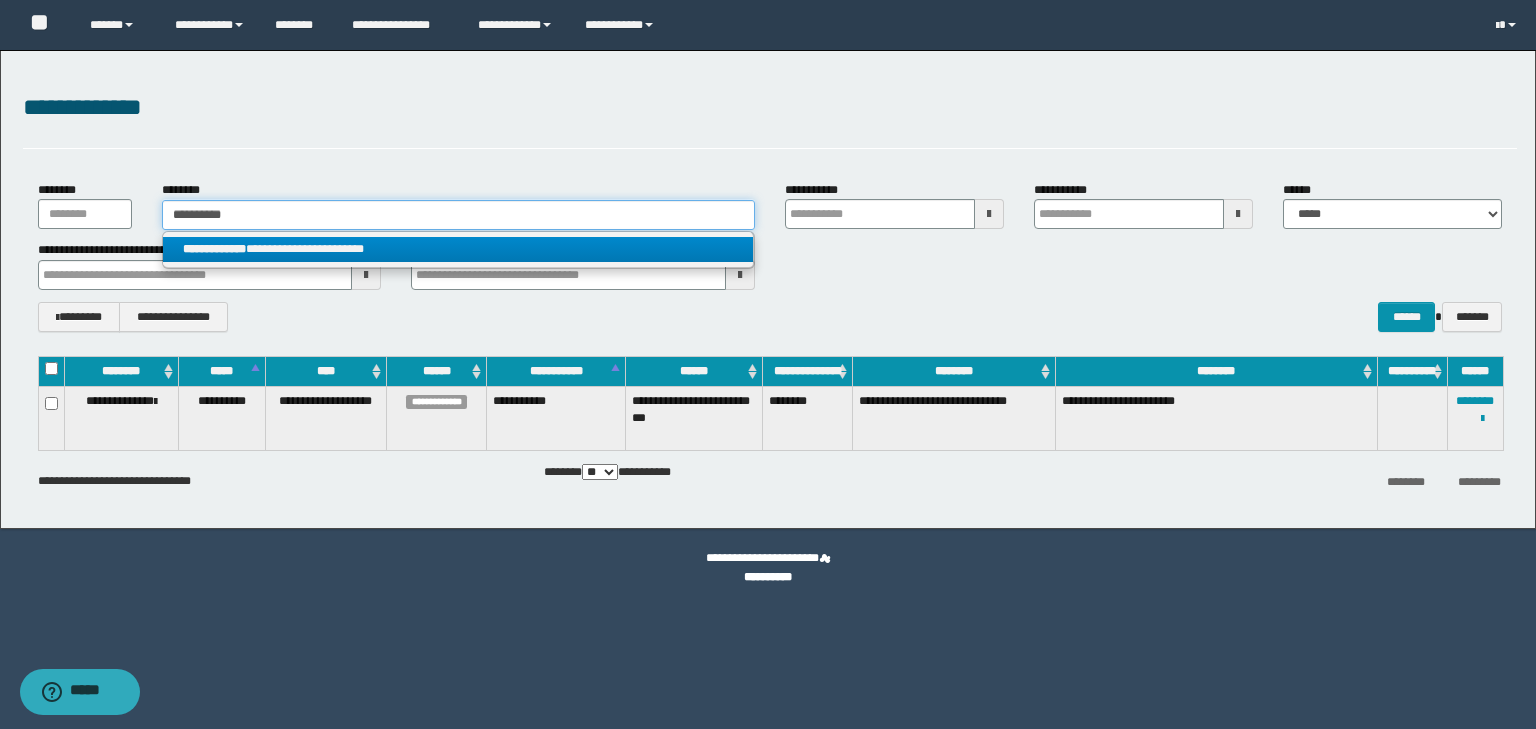 type on "**********" 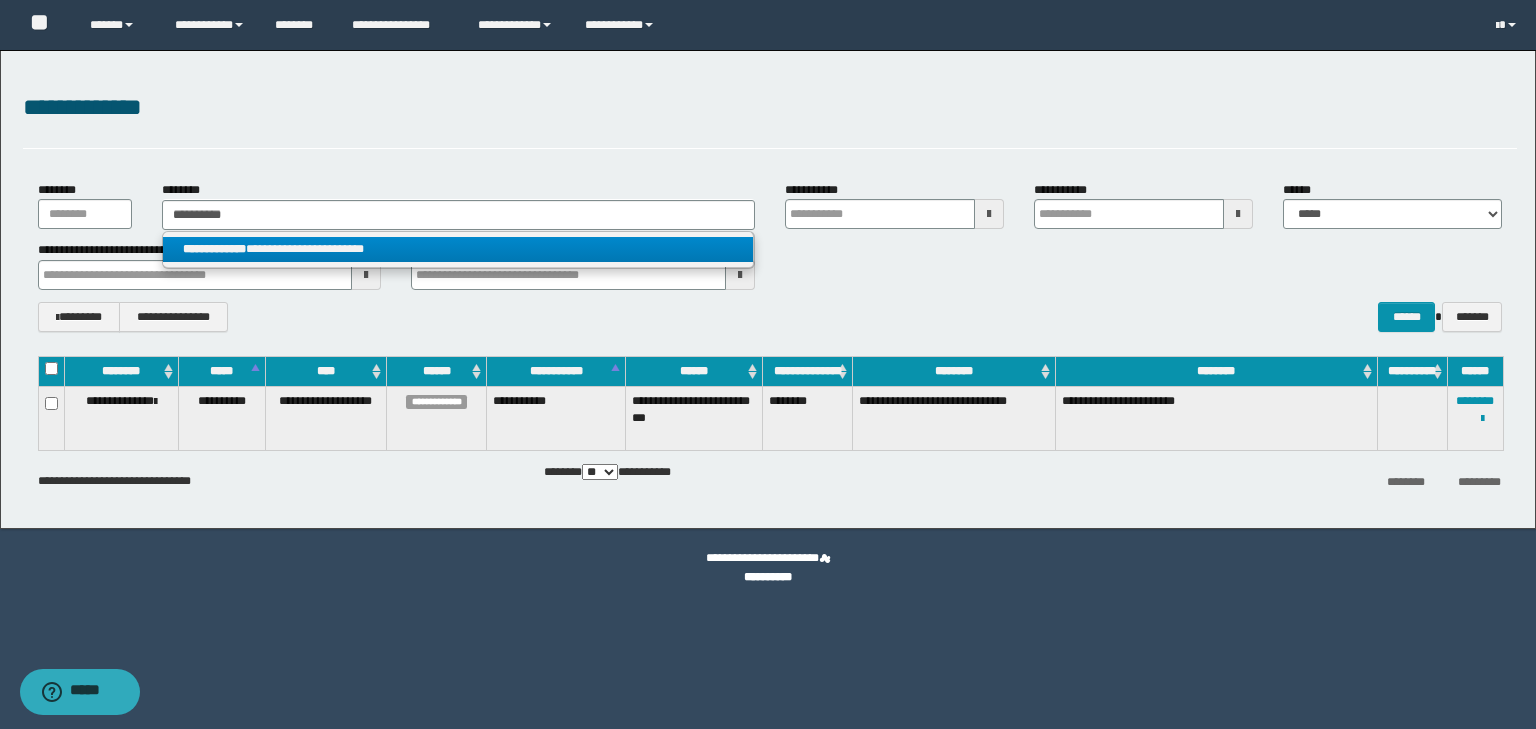 click on "**********" at bounding box center [458, 249] 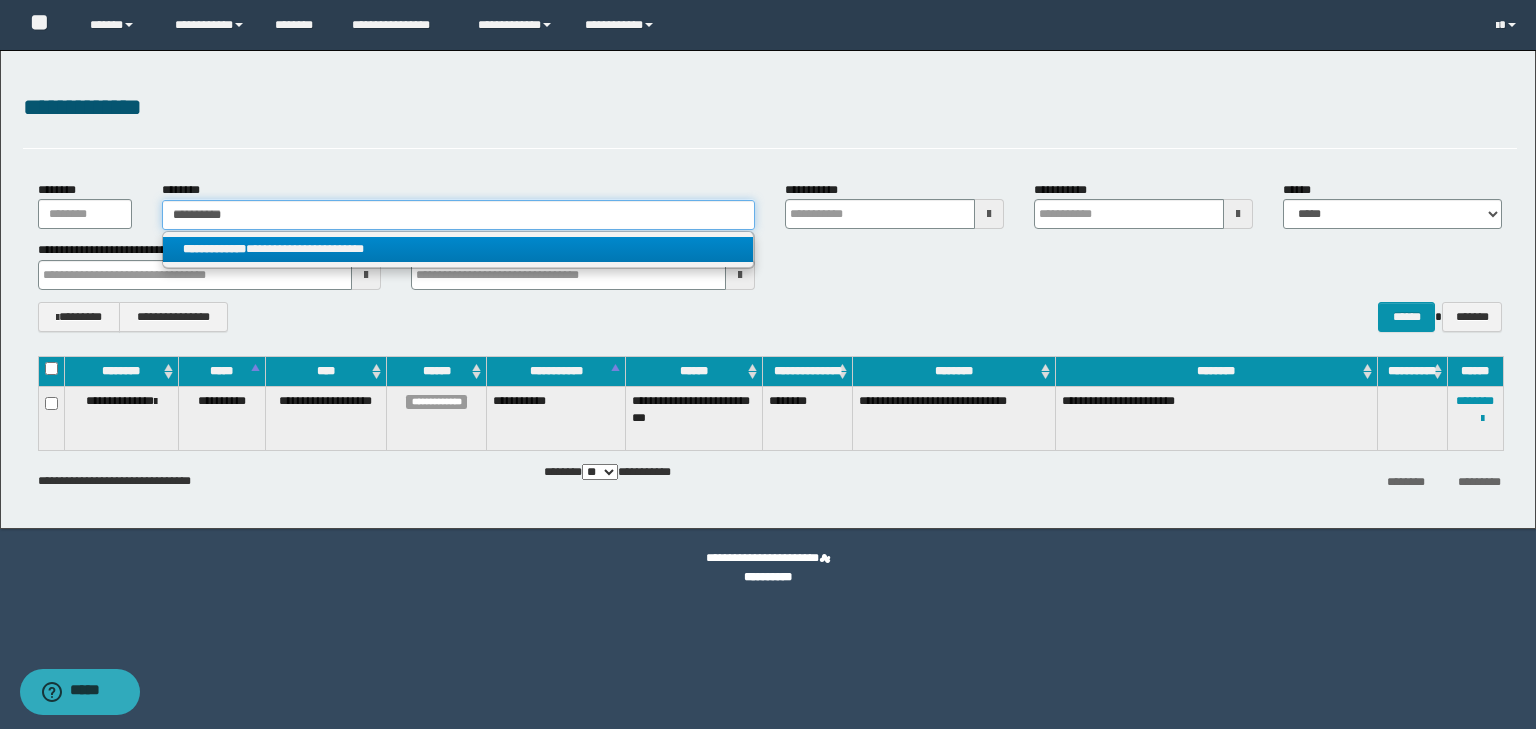 type 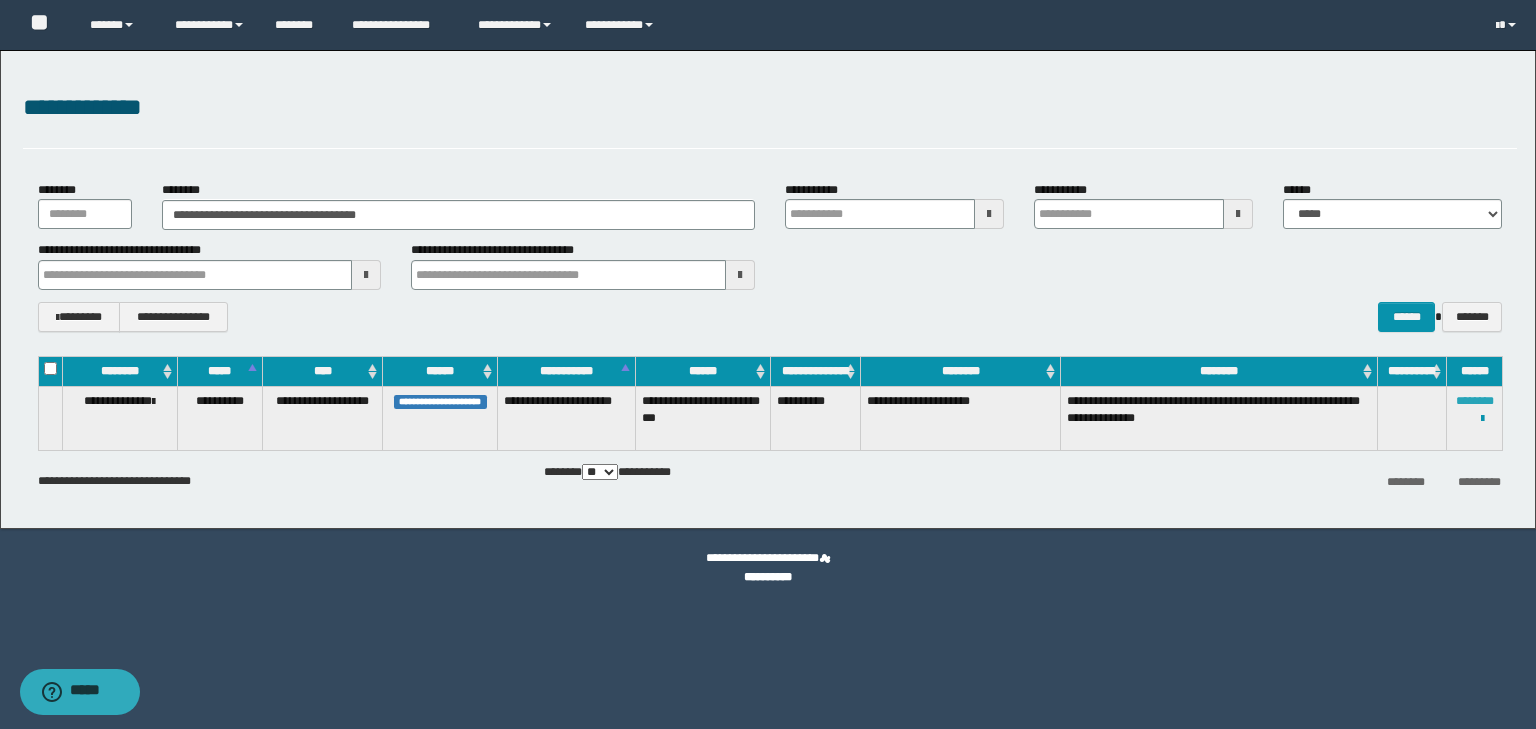 click on "********" at bounding box center (1475, 401) 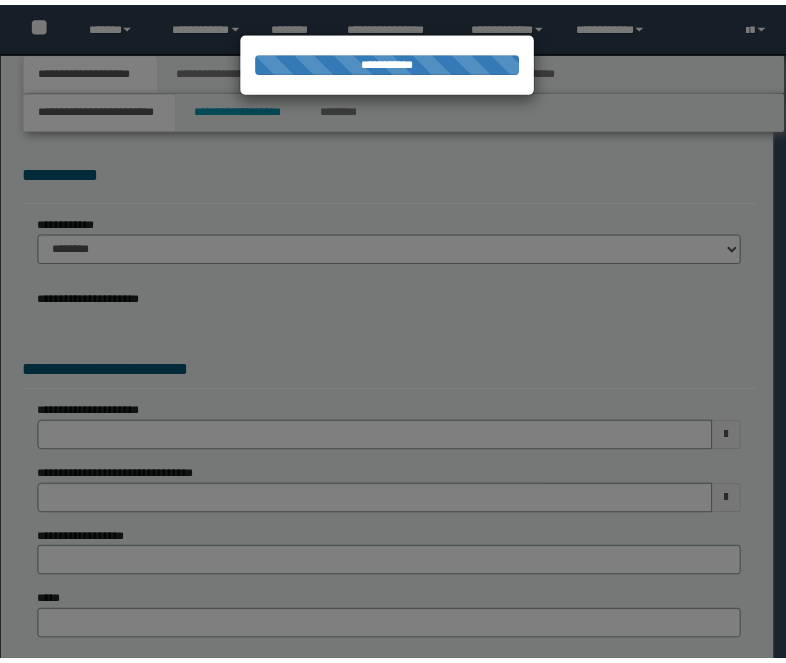 scroll, scrollTop: 0, scrollLeft: 0, axis: both 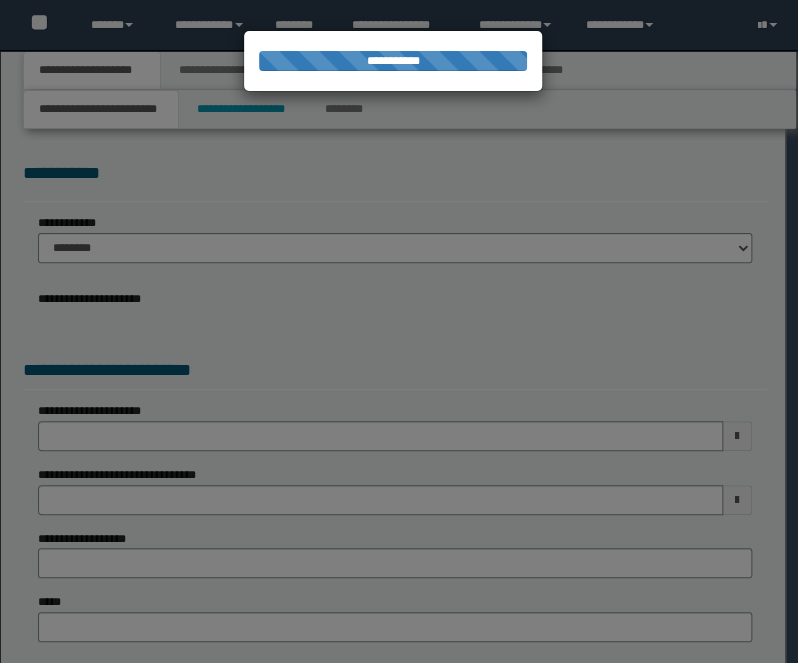 select on "*" 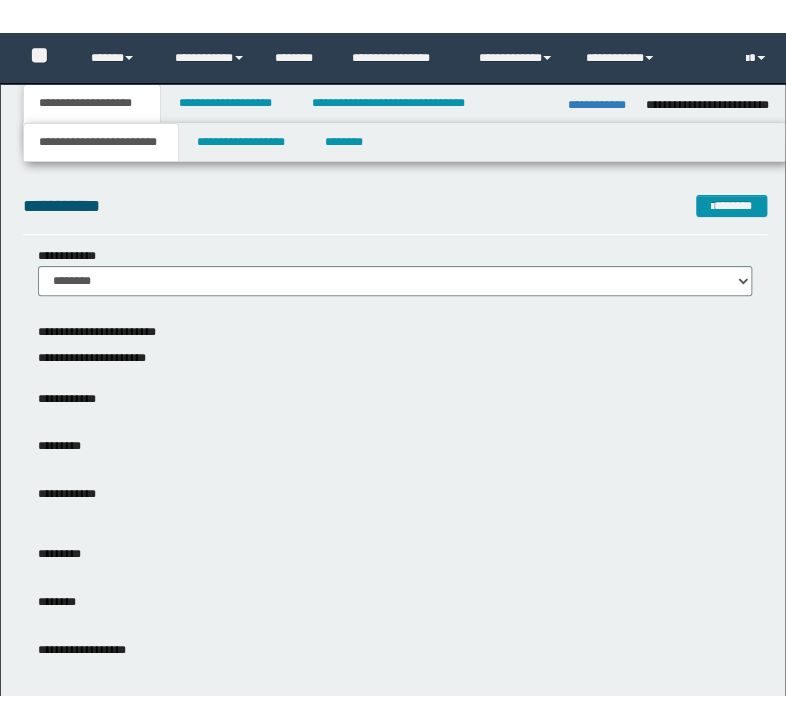 scroll, scrollTop: 0, scrollLeft: 0, axis: both 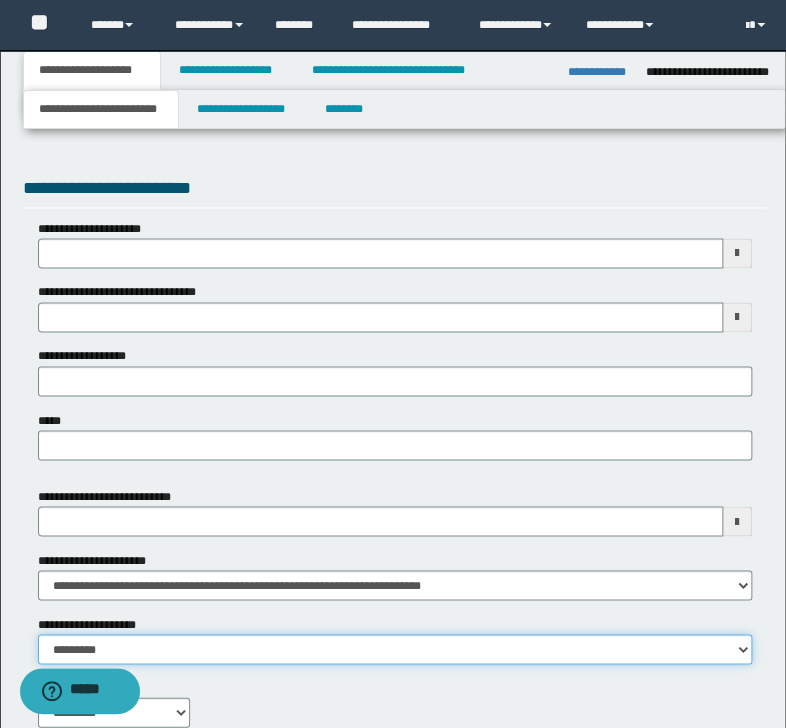 click on "**********" at bounding box center [395, 649] 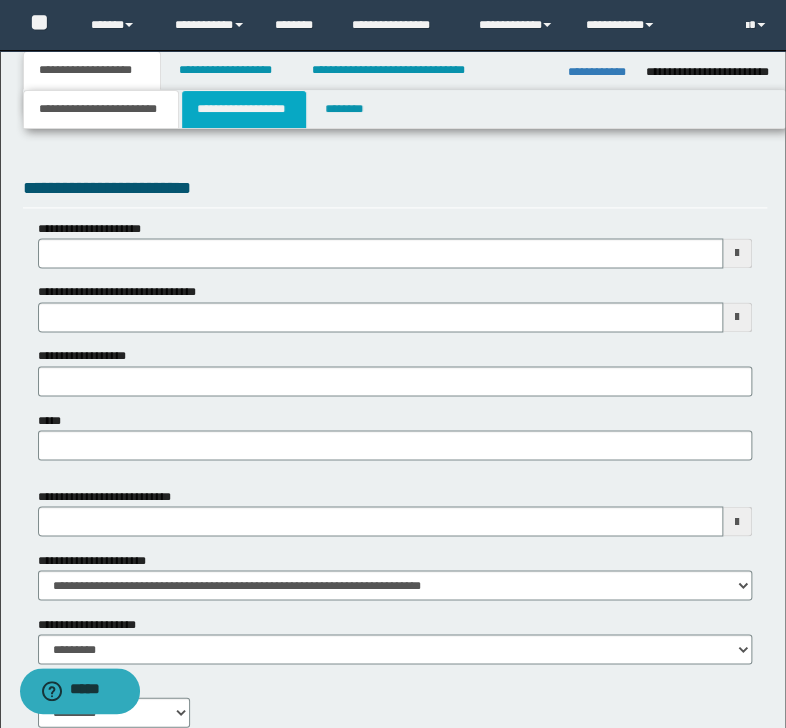 drag, startPoint x: 224, startPoint y: 132, endPoint x: 246, endPoint y: 119, distance: 25.553865 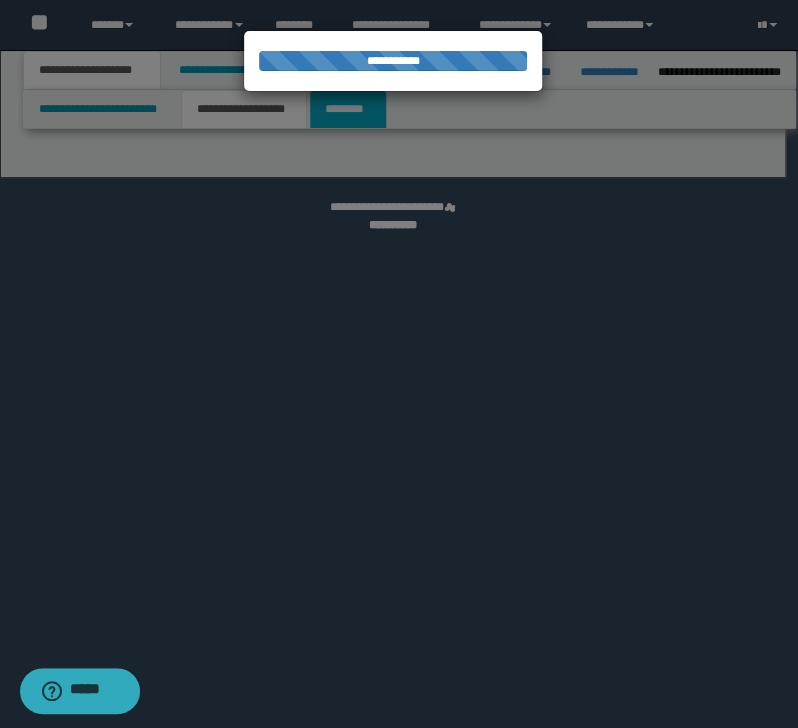 select on "*" 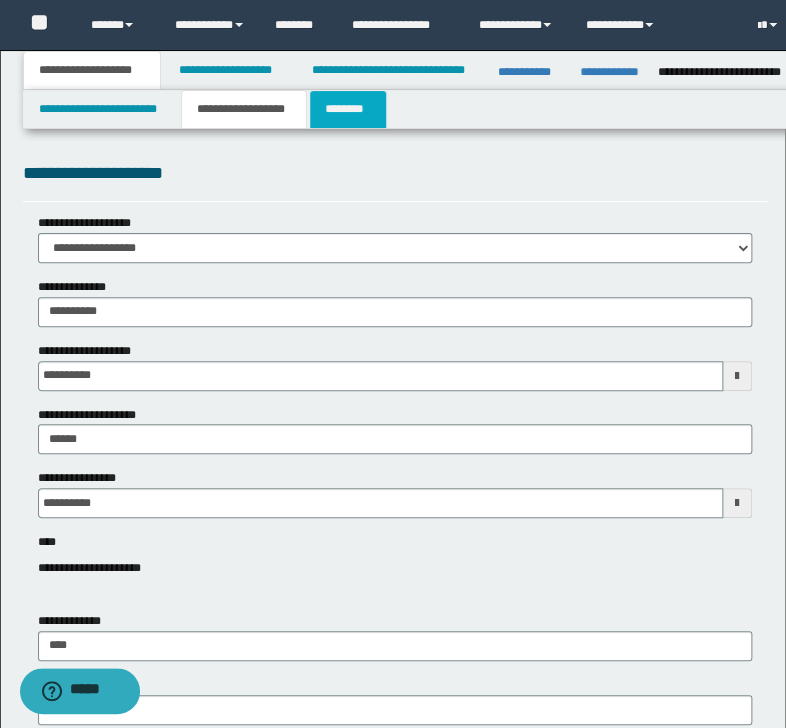 click on "********" at bounding box center (348, 109) 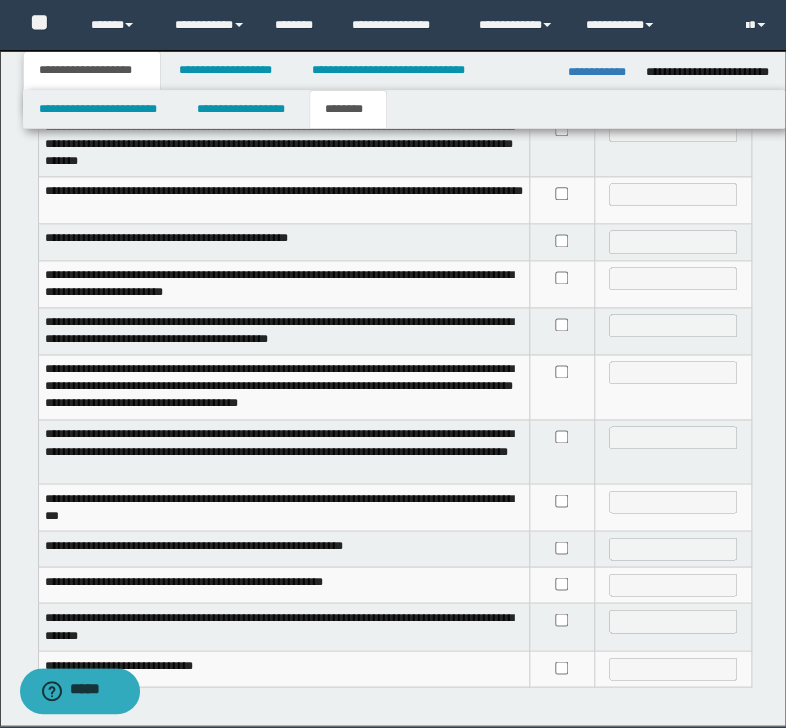 scroll, scrollTop: 606, scrollLeft: 0, axis: vertical 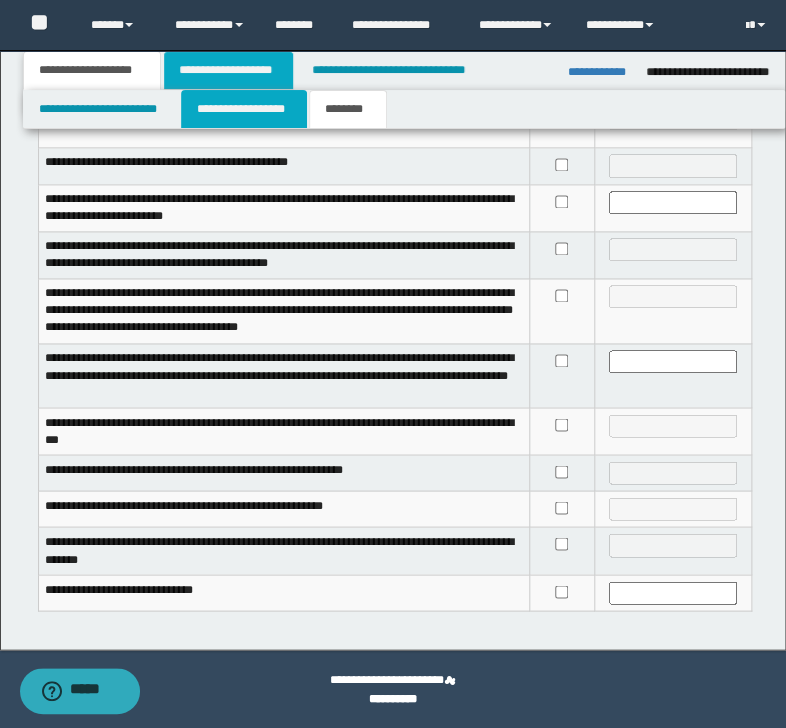 drag, startPoint x: 234, startPoint y: 90, endPoint x: 245, endPoint y: 85, distance: 12.083046 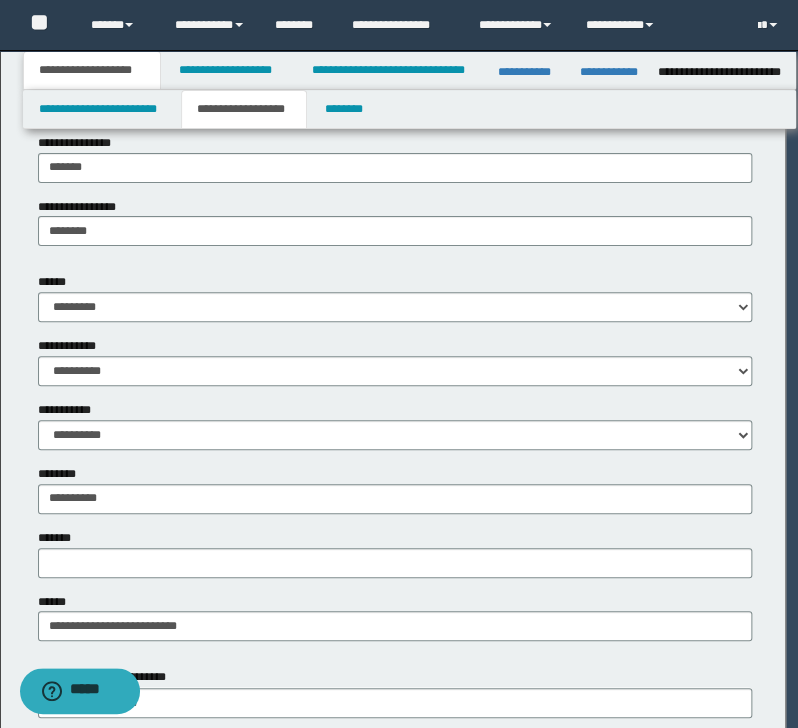 click on "**********" at bounding box center [393, -242] 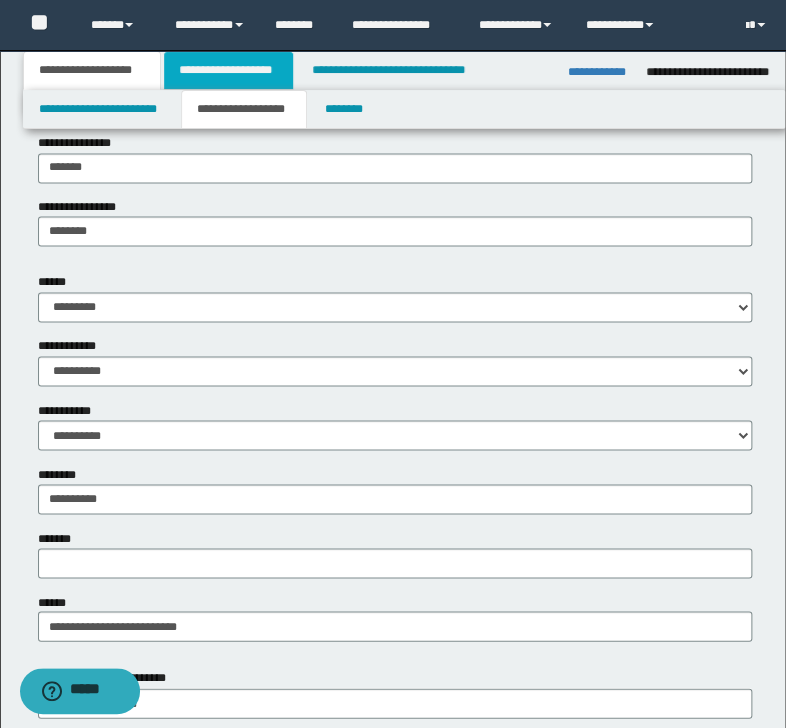 click on "**********" at bounding box center (228, 70) 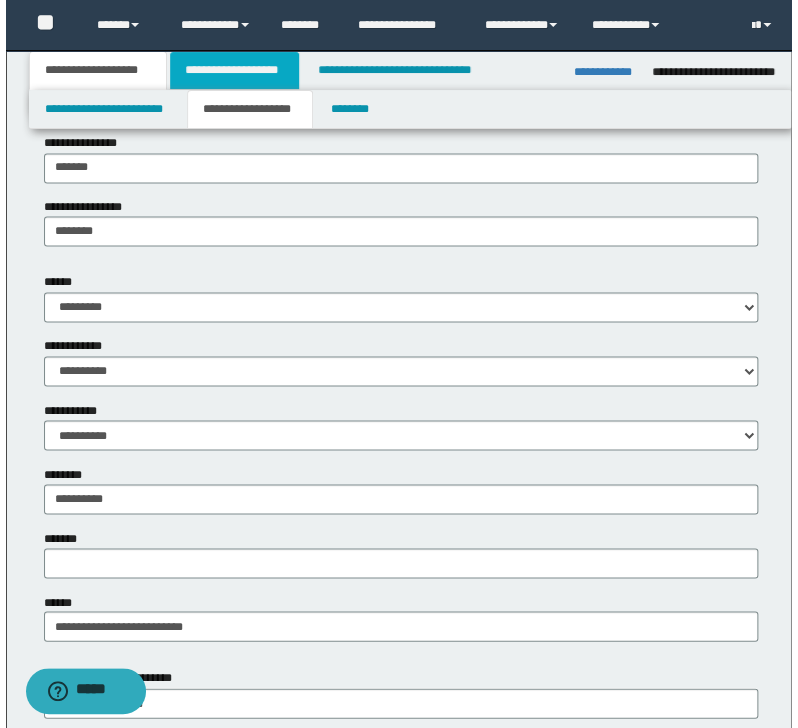 scroll, scrollTop: 0, scrollLeft: 0, axis: both 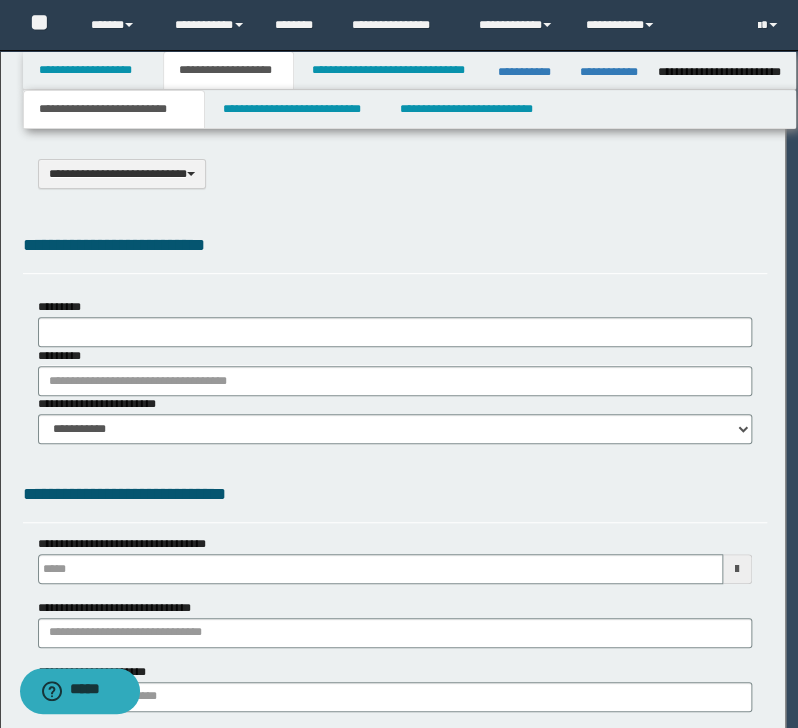 select on "*" 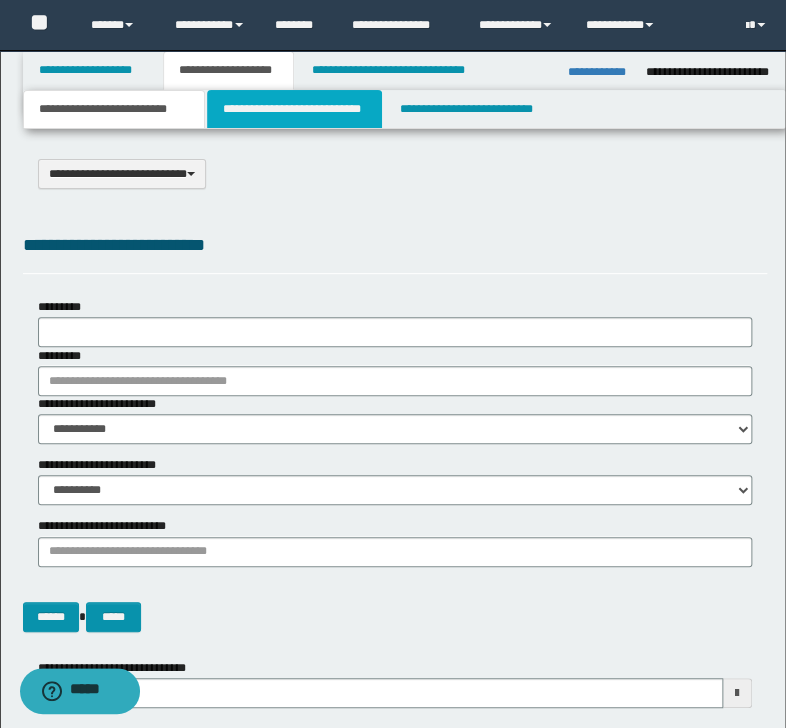 click on "**********" at bounding box center (294, 109) 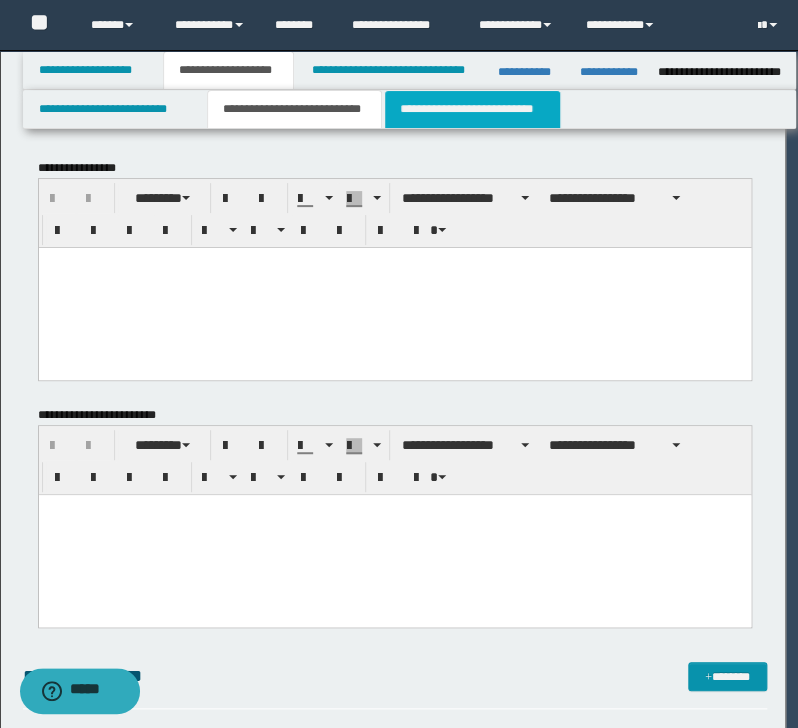 scroll, scrollTop: 0, scrollLeft: 0, axis: both 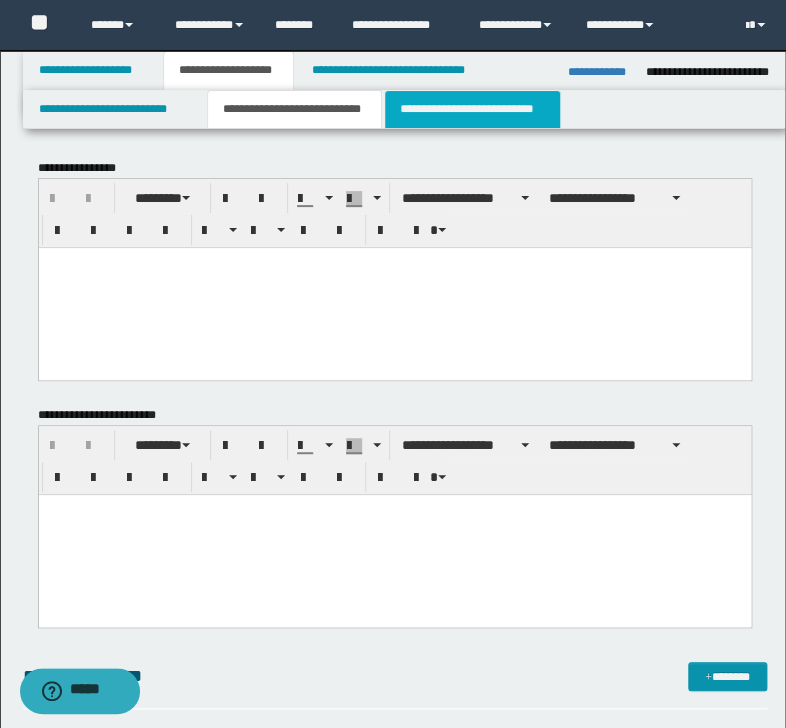 click on "**********" at bounding box center (472, 109) 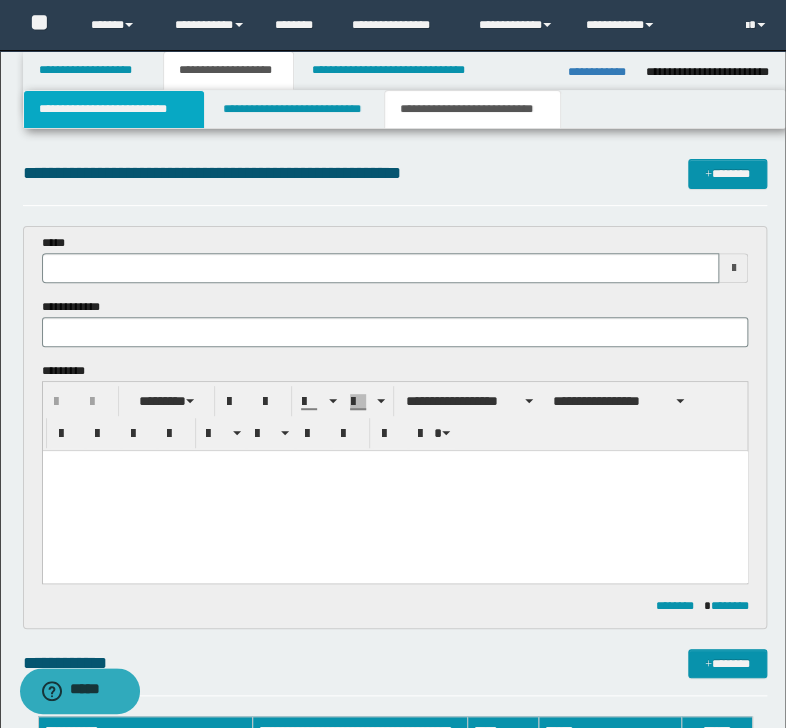 scroll, scrollTop: 0, scrollLeft: 0, axis: both 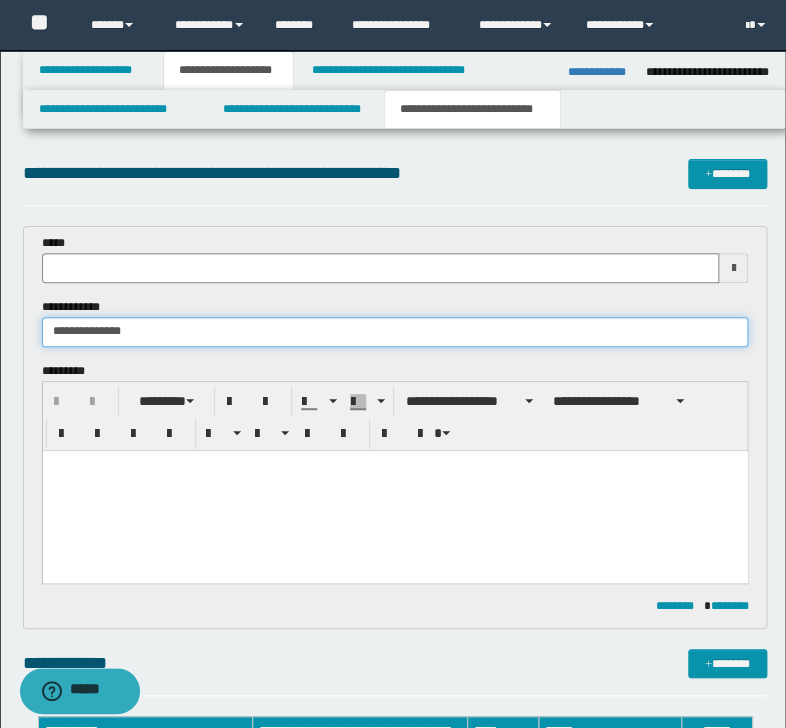 type on "**********" 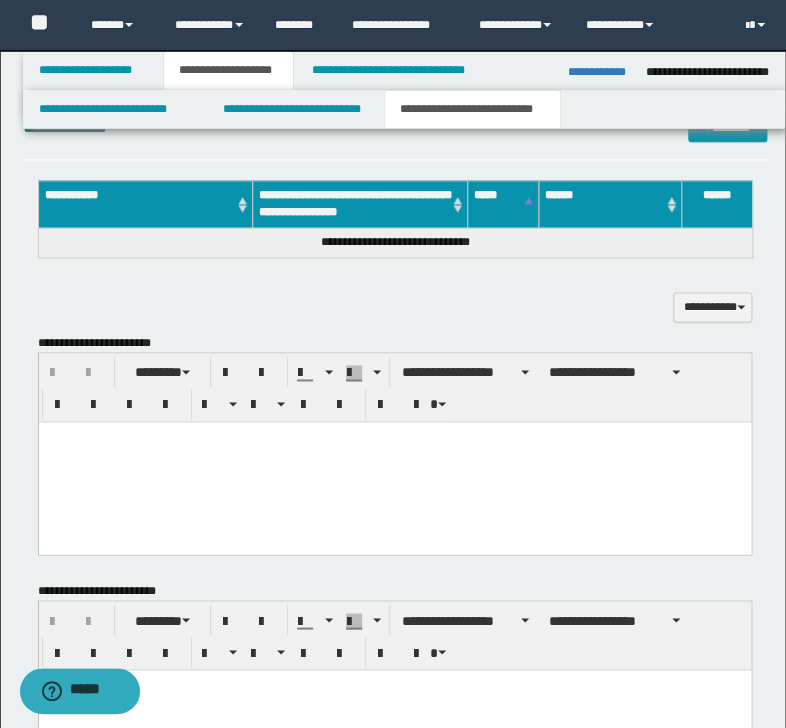 scroll, scrollTop: 560, scrollLeft: 0, axis: vertical 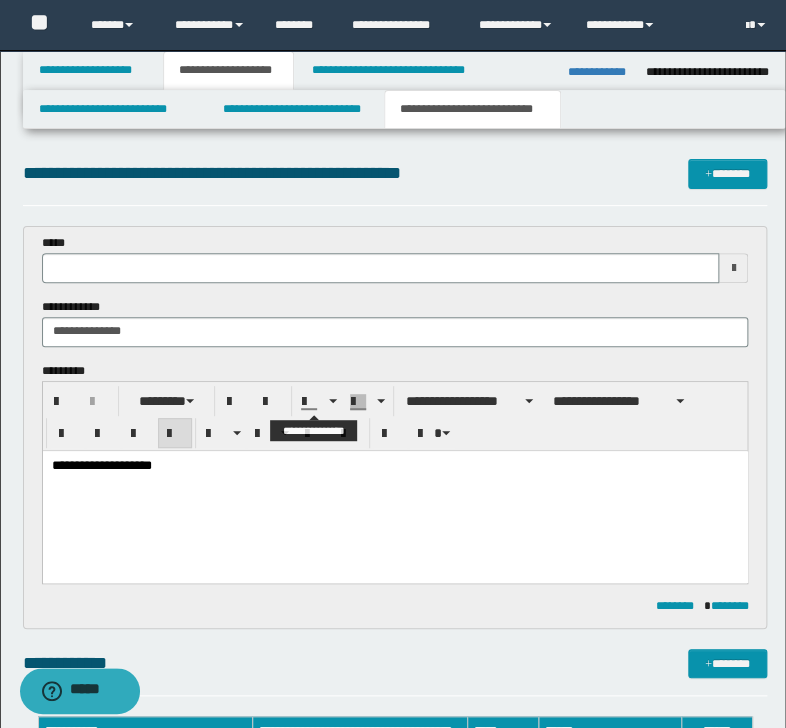 type 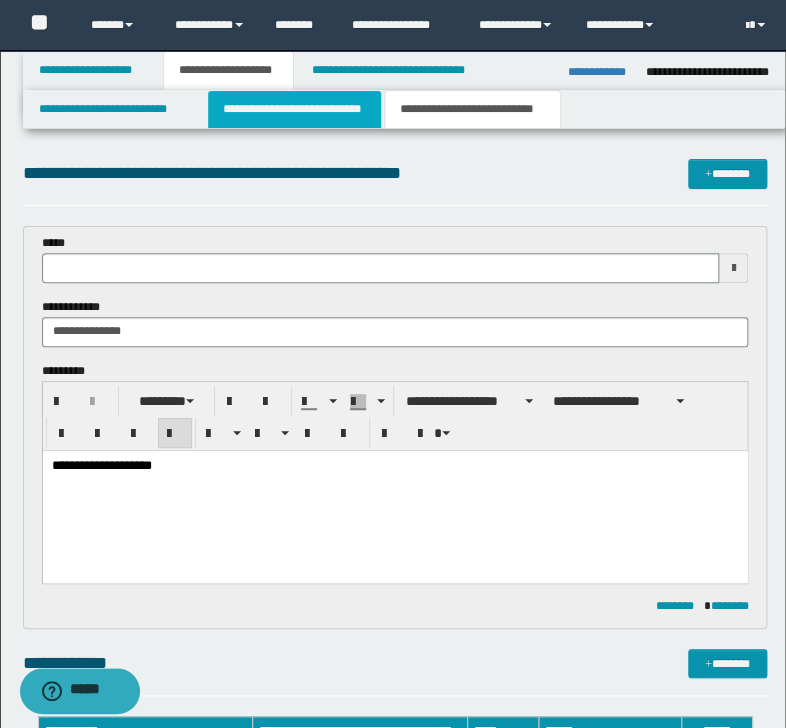 click on "**********" at bounding box center [294, 109] 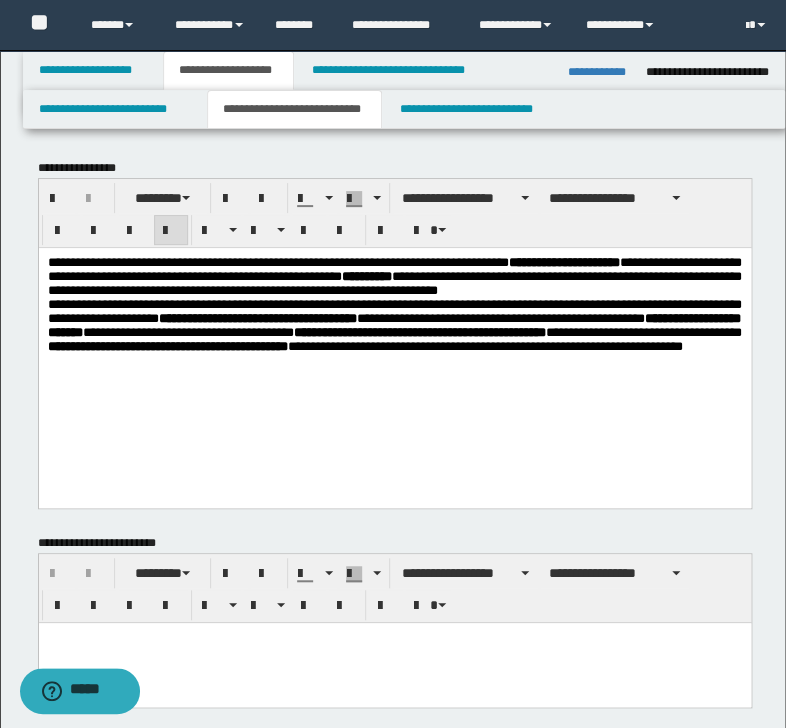 click on "**********" at bounding box center (394, 276) 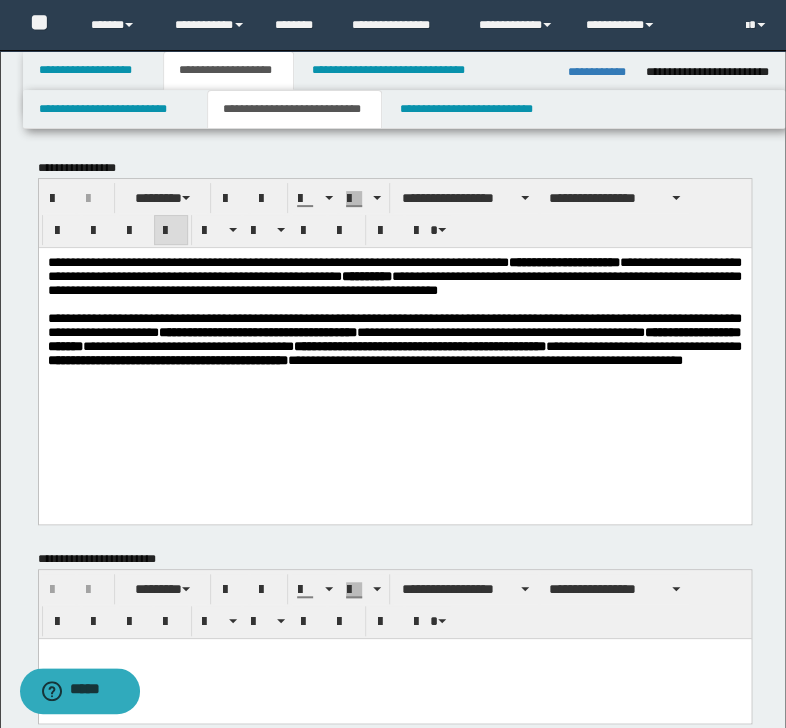 click on "**********" at bounding box center (256, 331) 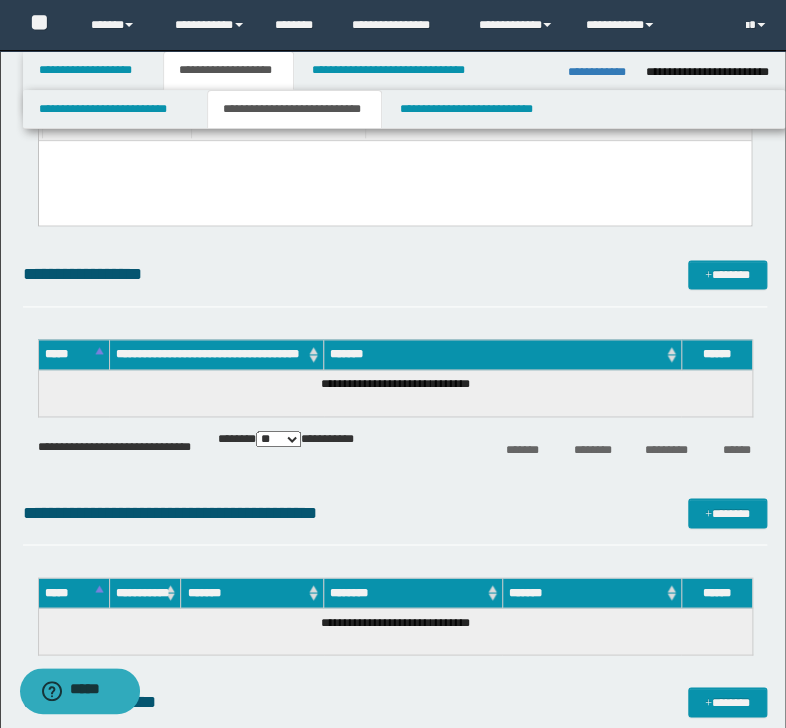scroll, scrollTop: 560, scrollLeft: 0, axis: vertical 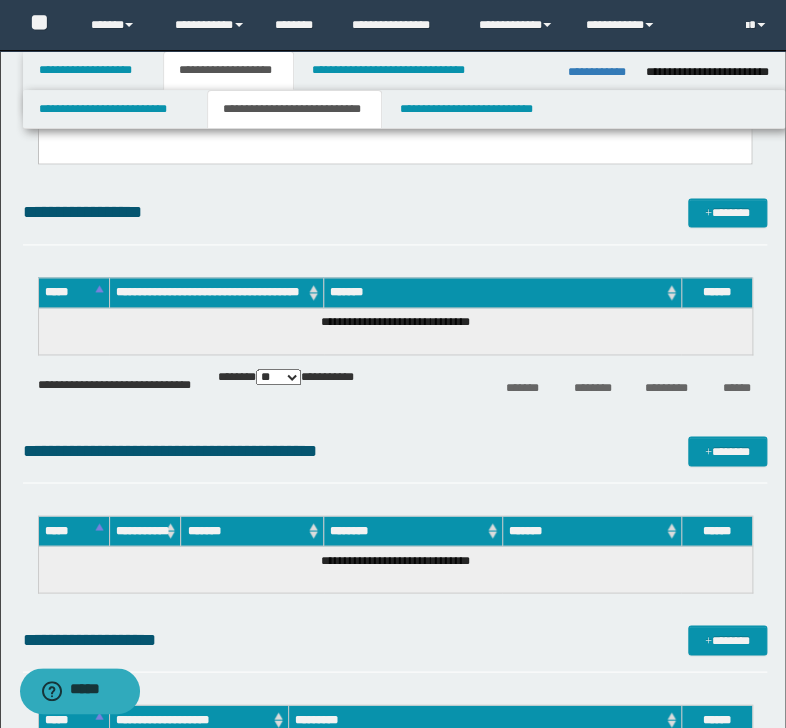 click on "**********" at bounding box center [395, 221] 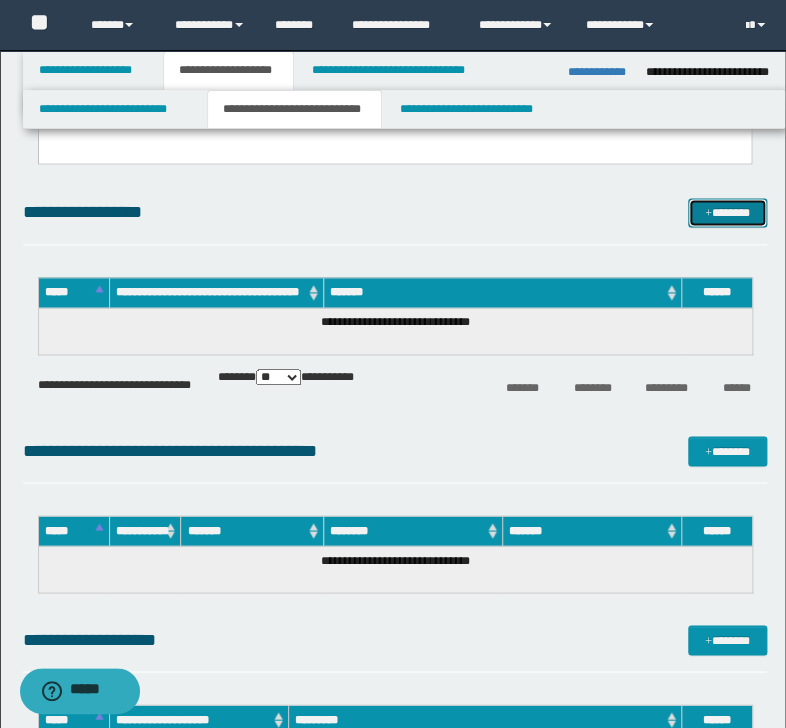 click on "*******" at bounding box center (727, 213) 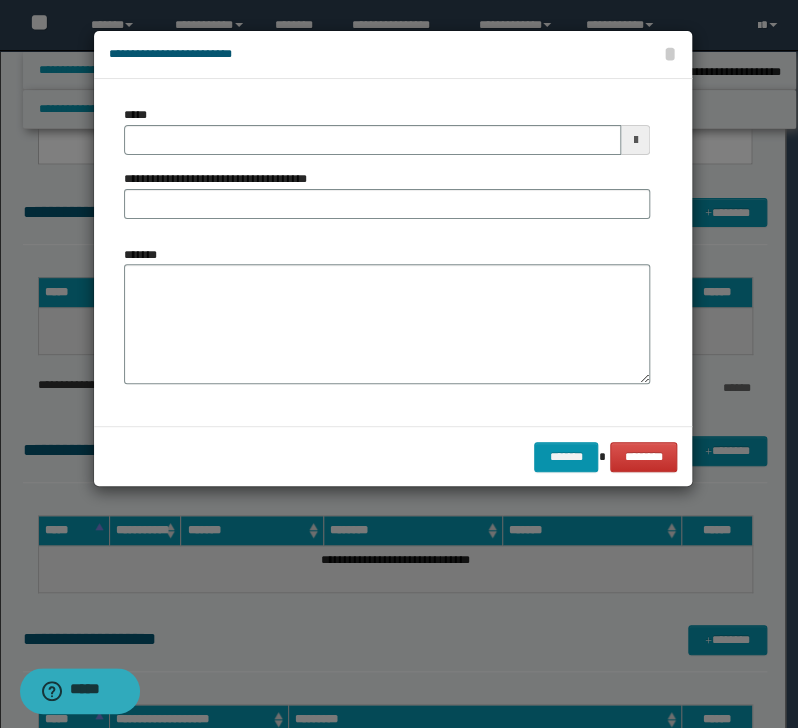 click on "**********" at bounding box center [387, 170] 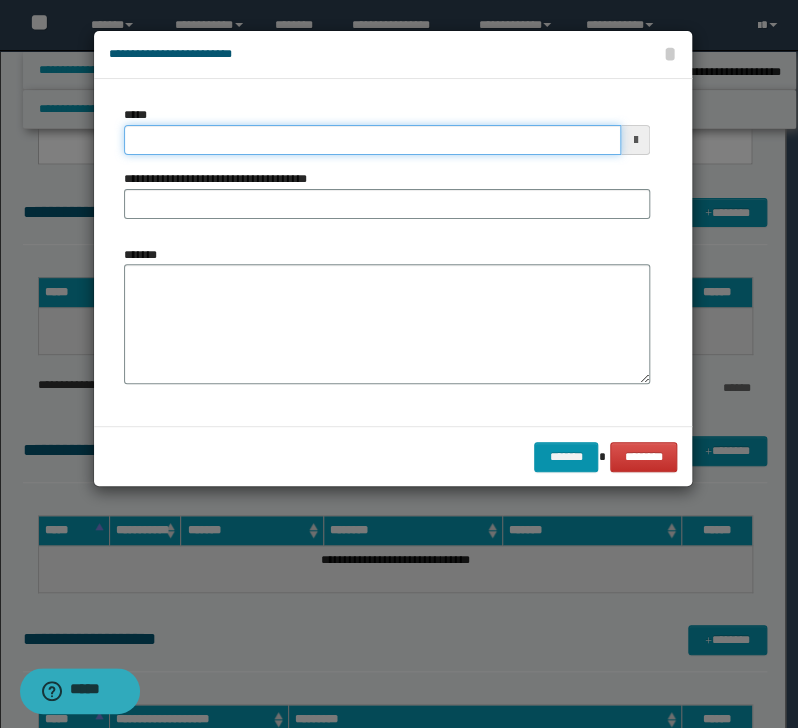 click on "*****" at bounding box center (372, 140) 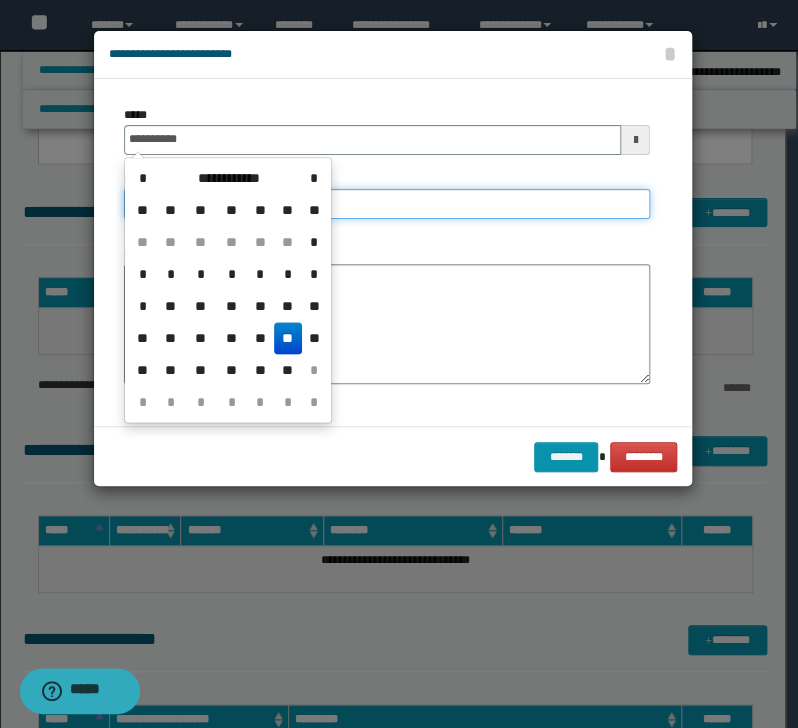 type on "**********" 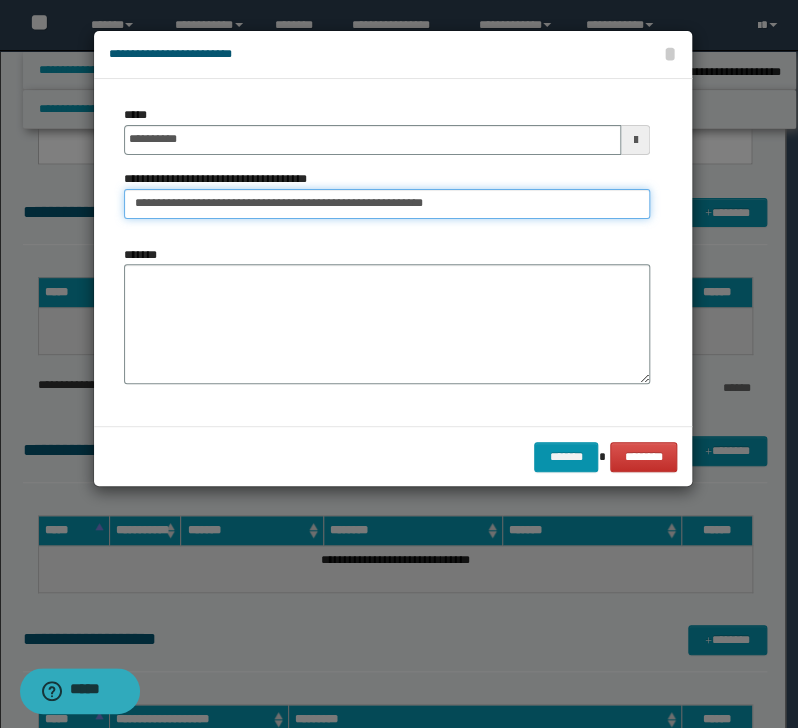 type on "**********" 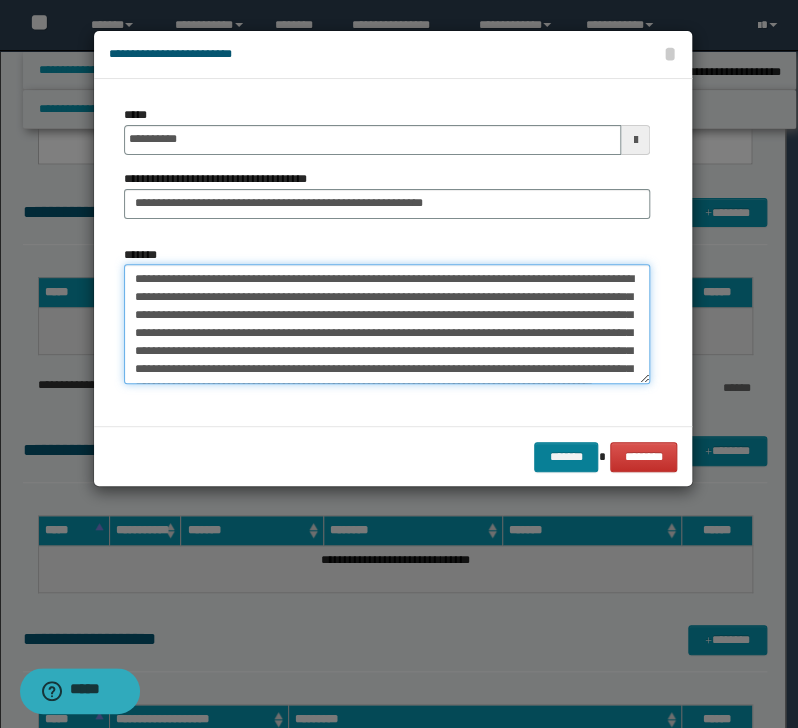 type on "**********" 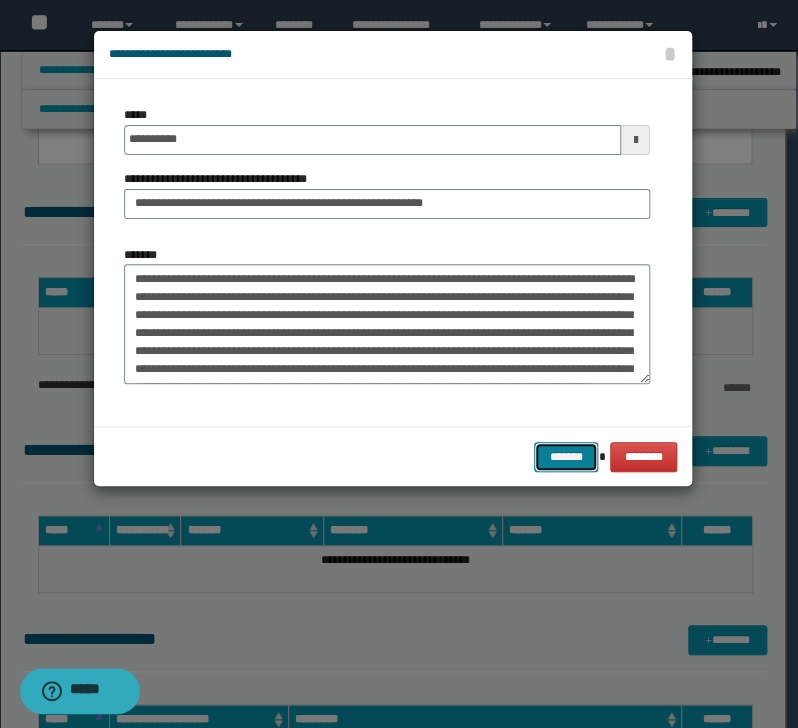 click on "*******" at bounding box center (566, 457) 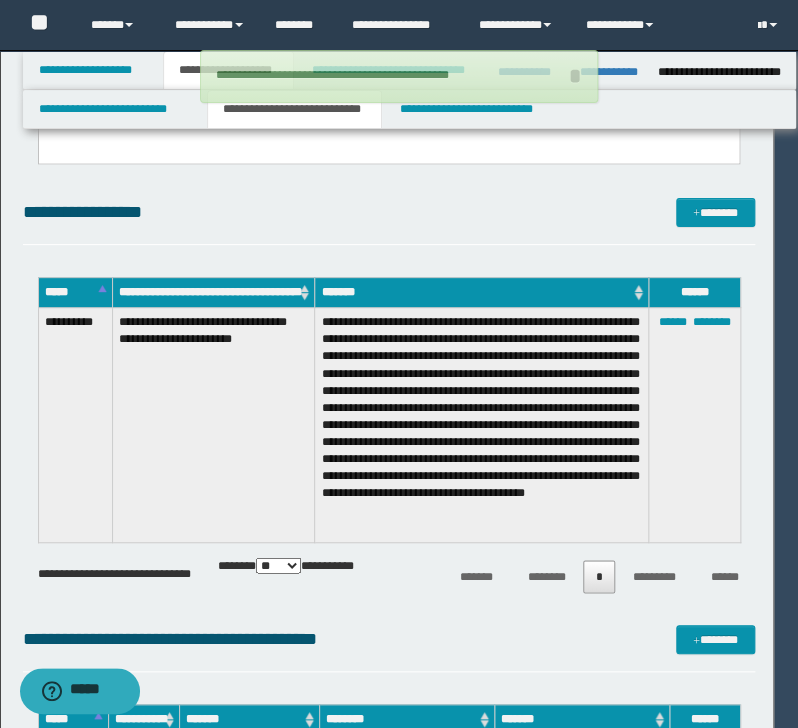 type 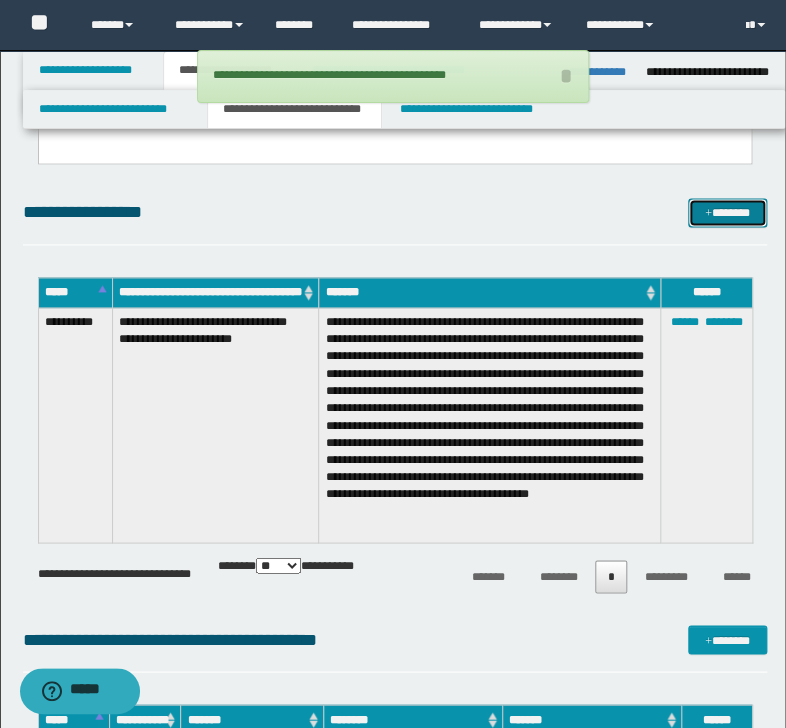 click on "*******" at bounding box center [727, 213] 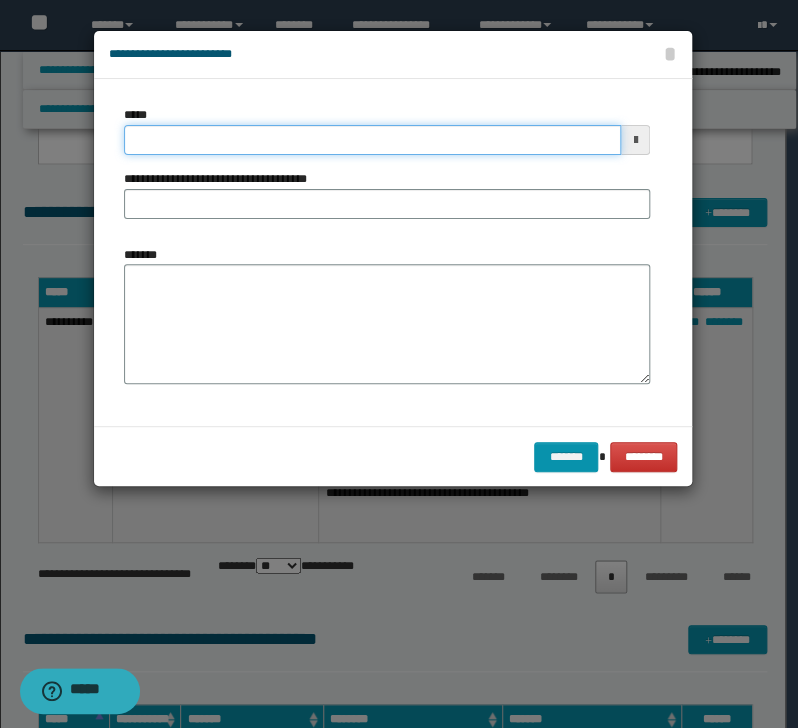 click on "*****" at bounding box center [372, 140] 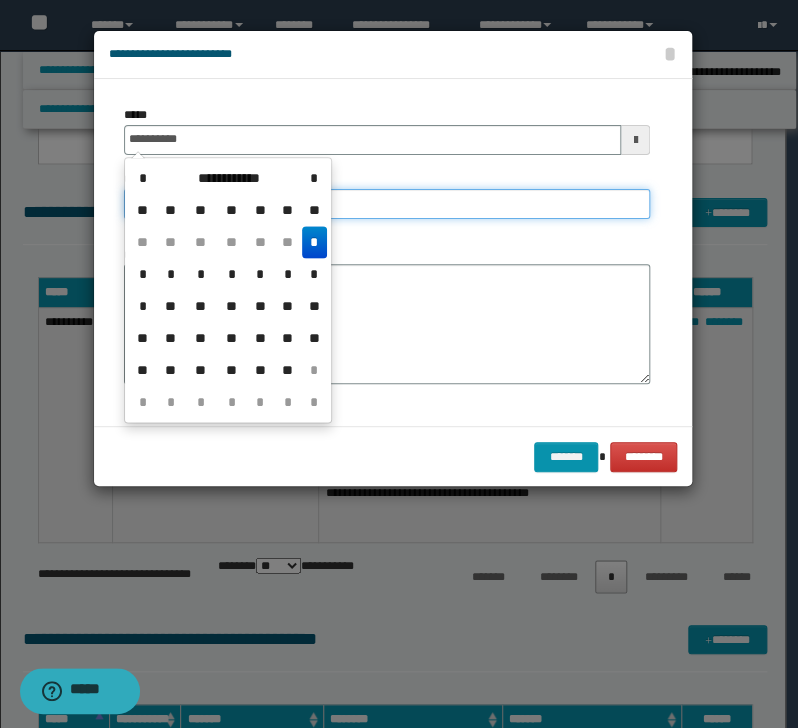 type on "**********" 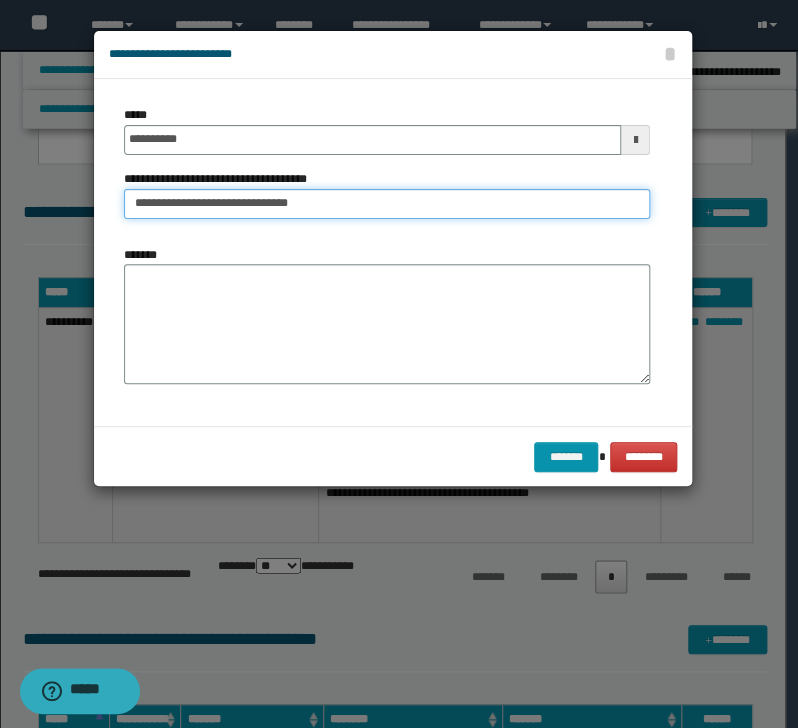 type on "**********" 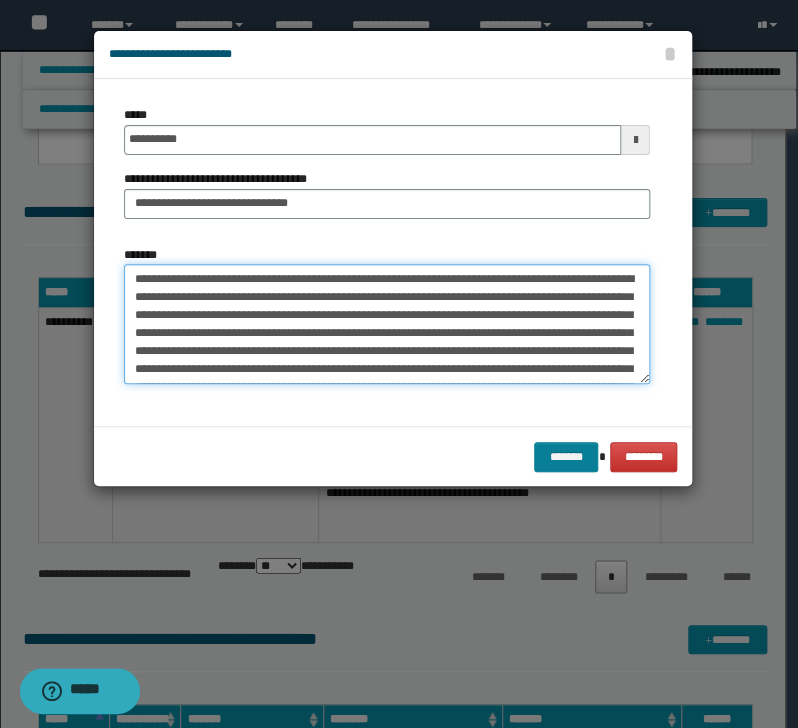 type on "**********" 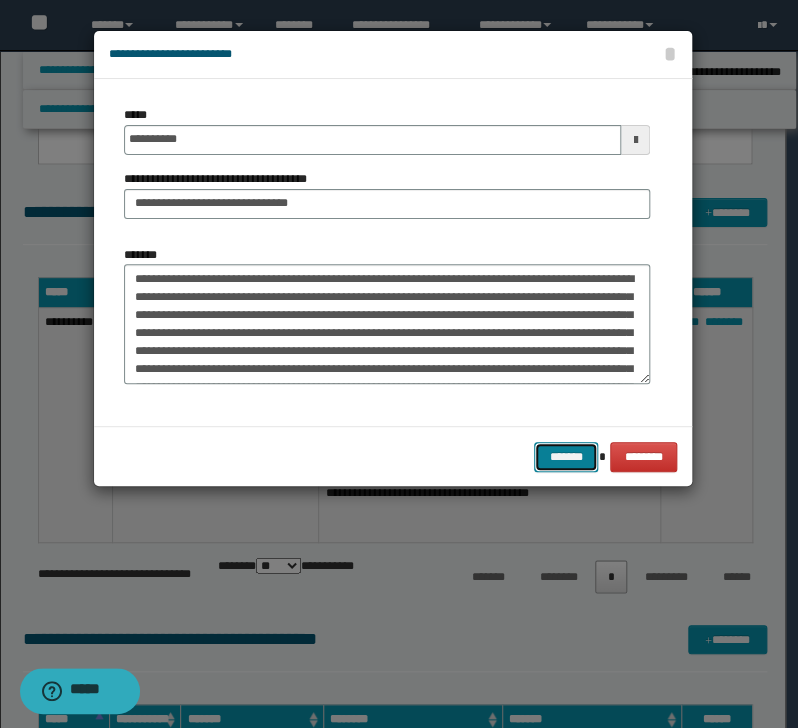 drag, startPoint x: 559, startPoint y: 454, endPoint x: 47, endPoint y: 412, distance: 513.7198 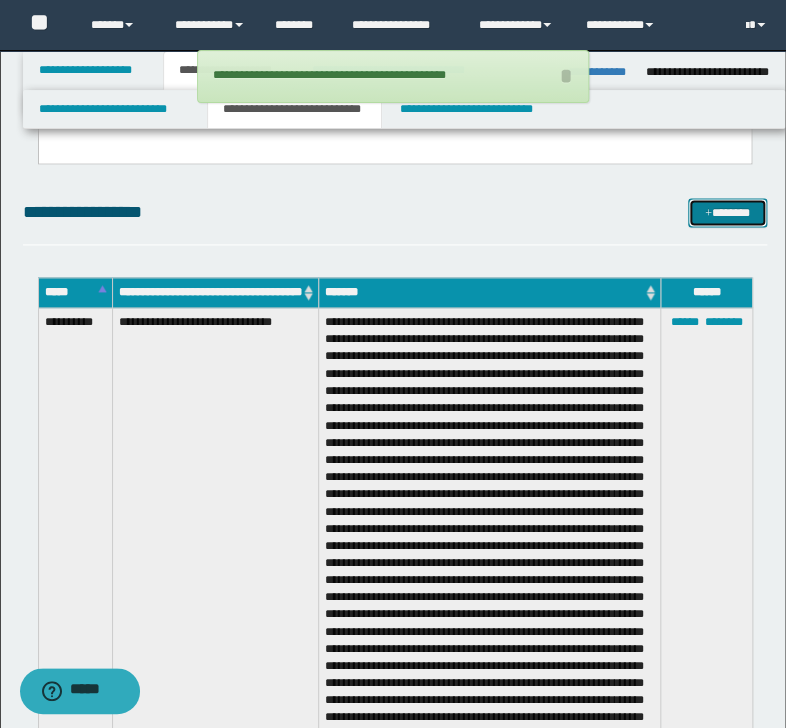 click on "*******" at bounding box center (727, 213) 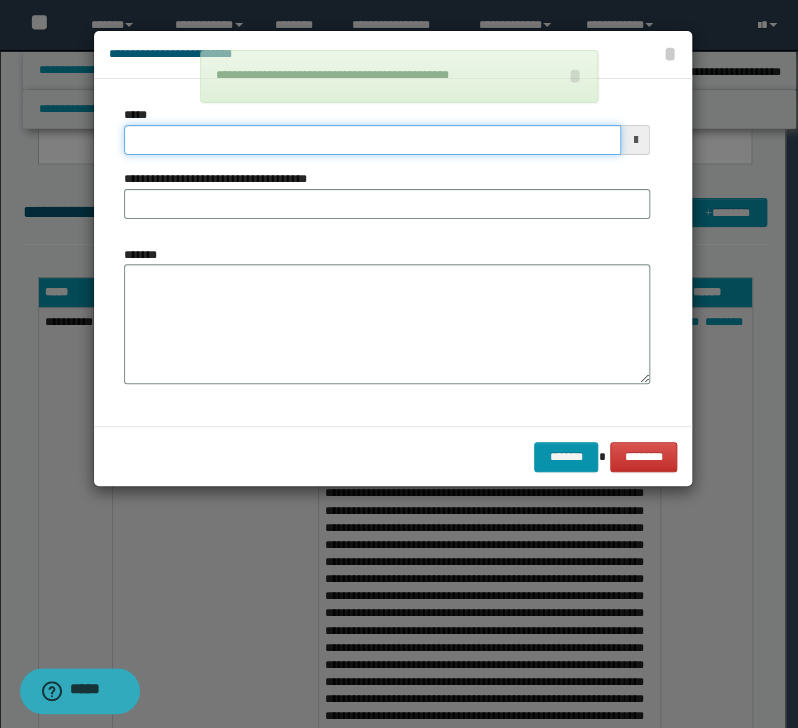 click on "*****" at bounding box center [372, 140] 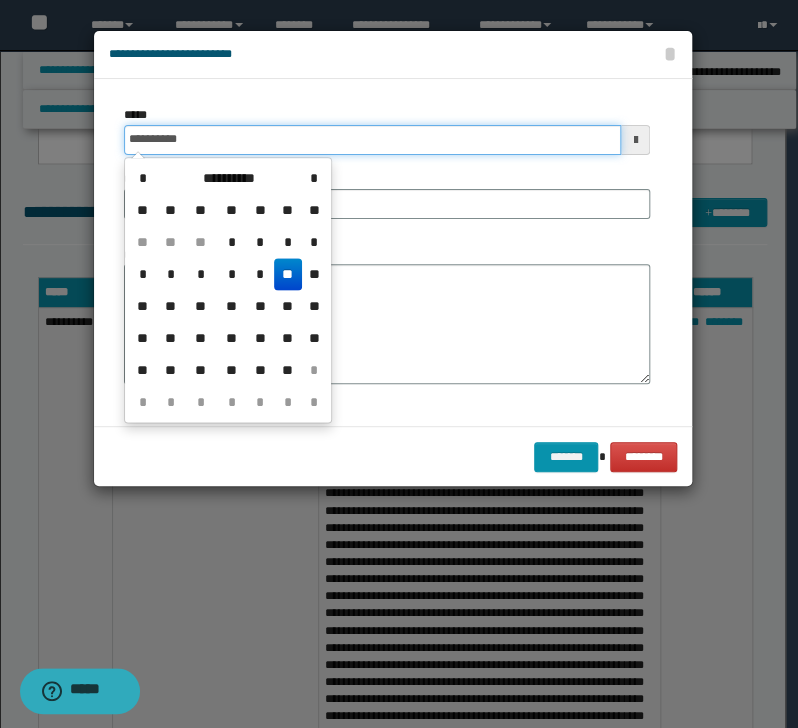 type on "**********" 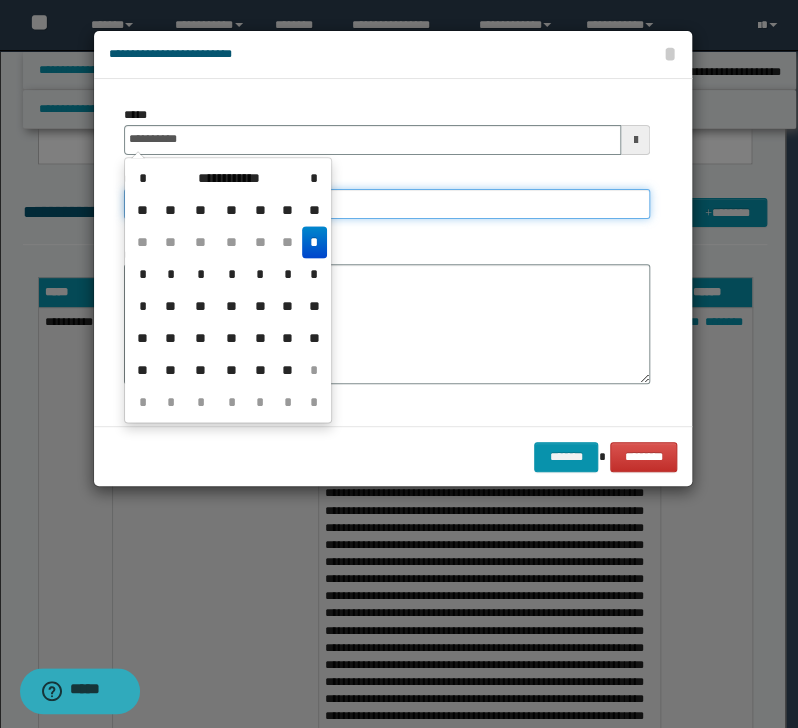 type on "**********" 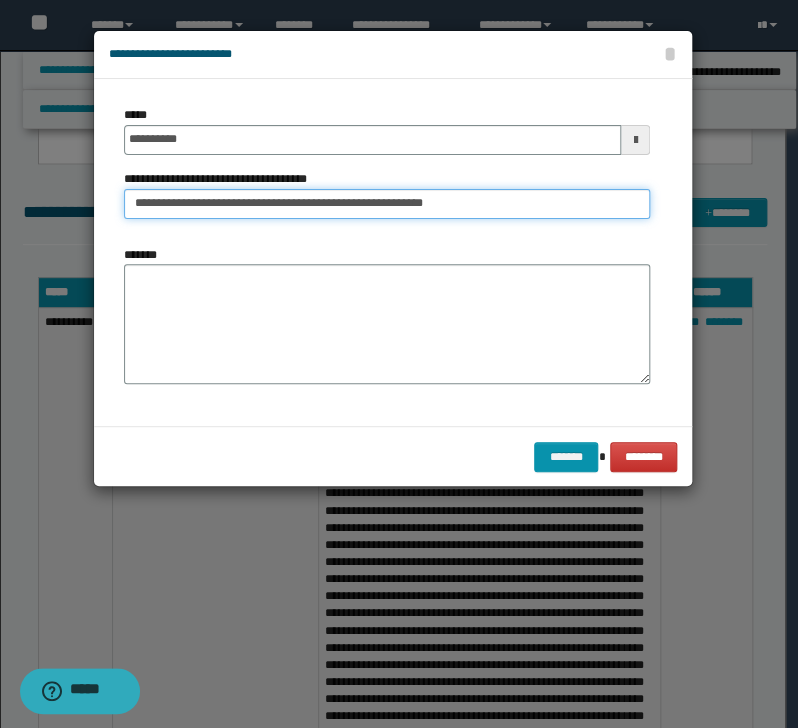 type on "**********" 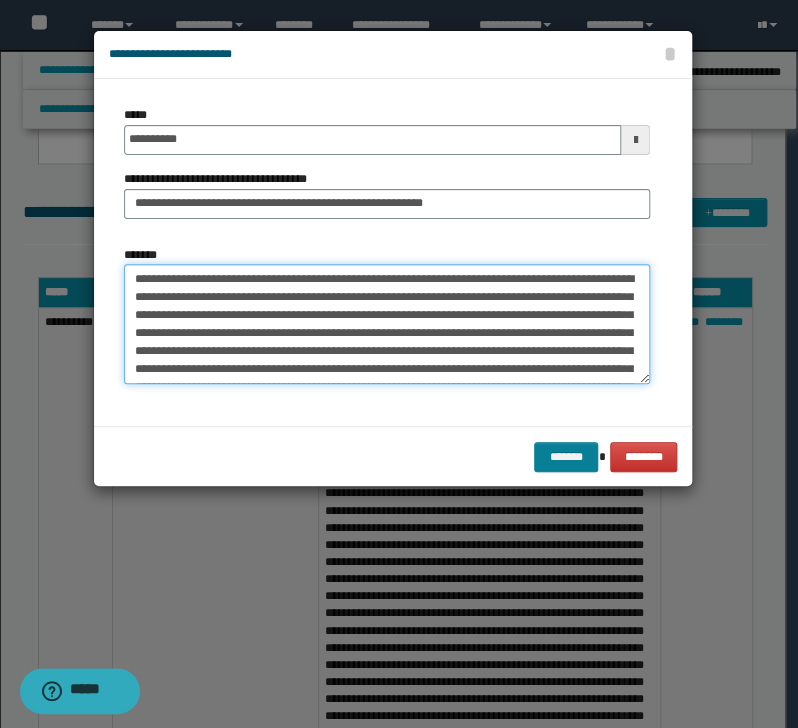 type on "**********" 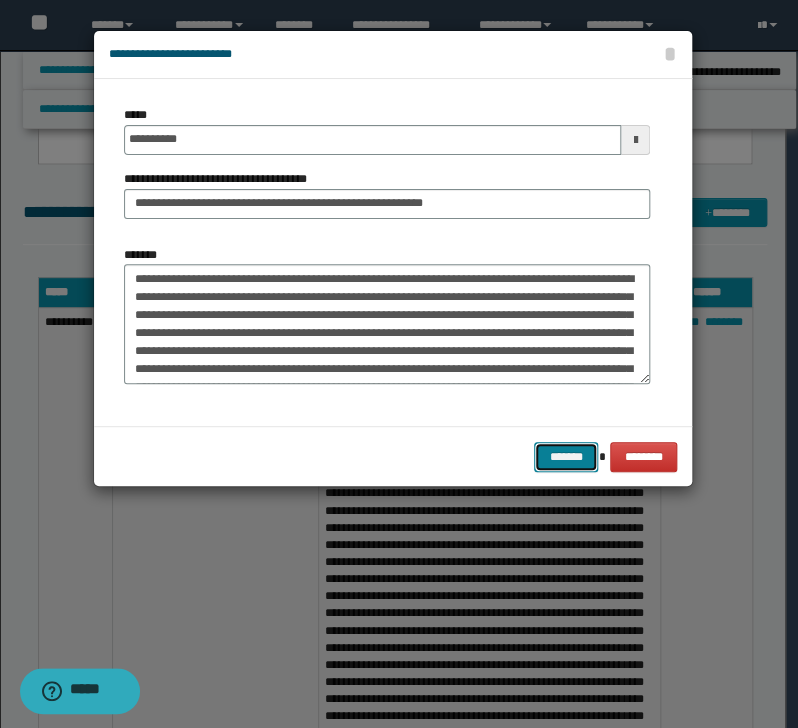 click on "*******" at bounding box center [566, 457] 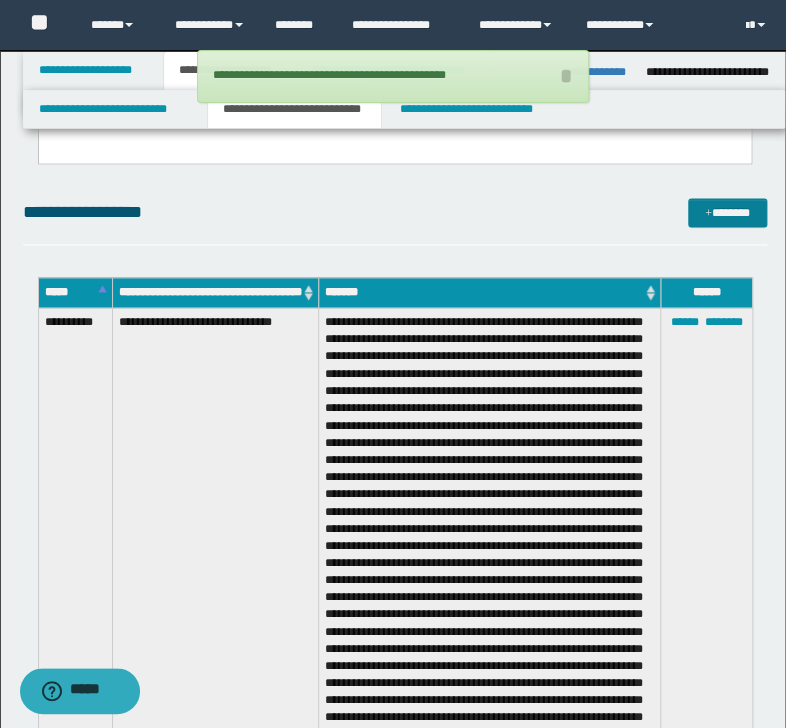 drag, startPoint x: 767, startPoint y: 197, endPoint x: 759, endPoint y: 204, distance: 10.630146 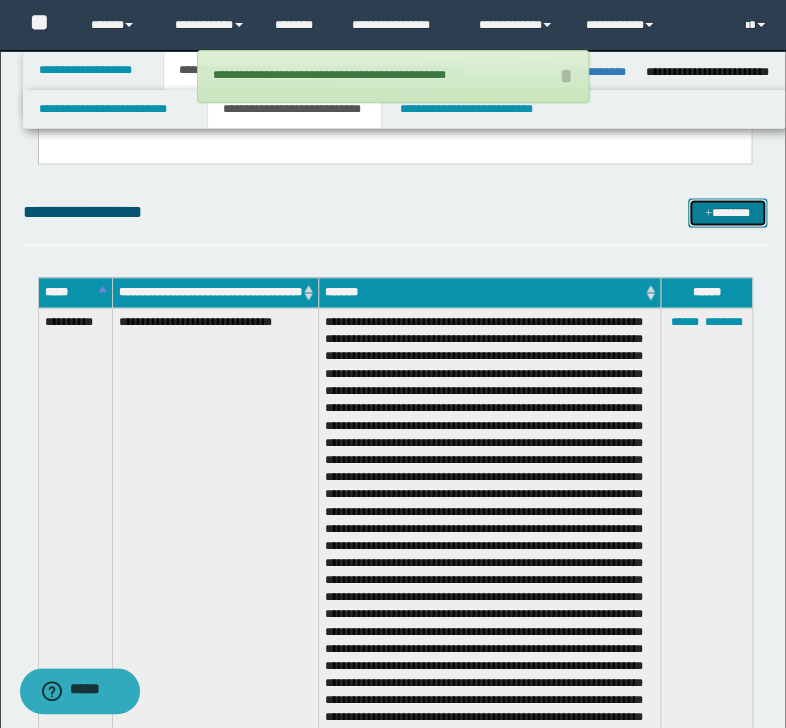 click on "*******" at bounding box center [727, 213] 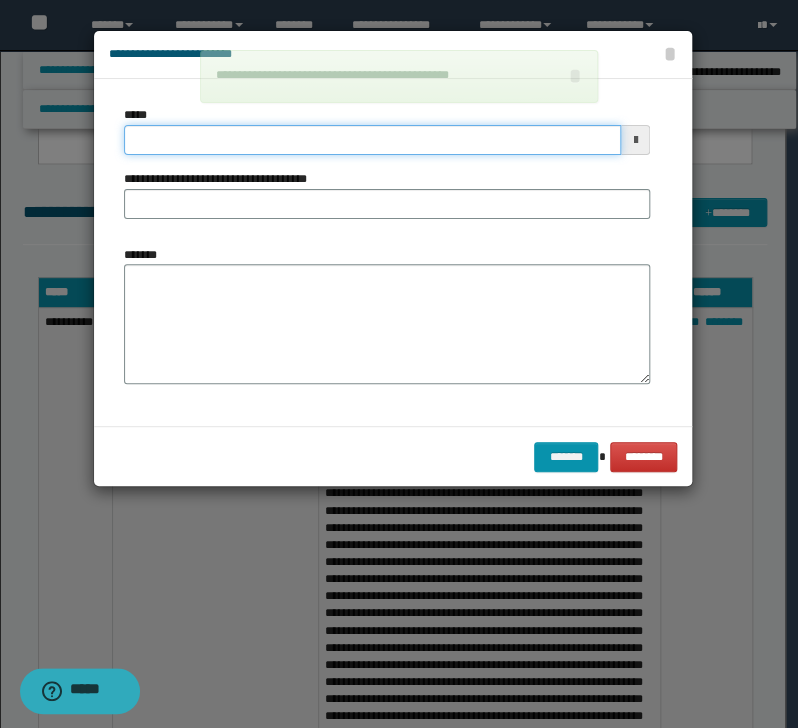 click on "*****" at bounding box center [372, 140] 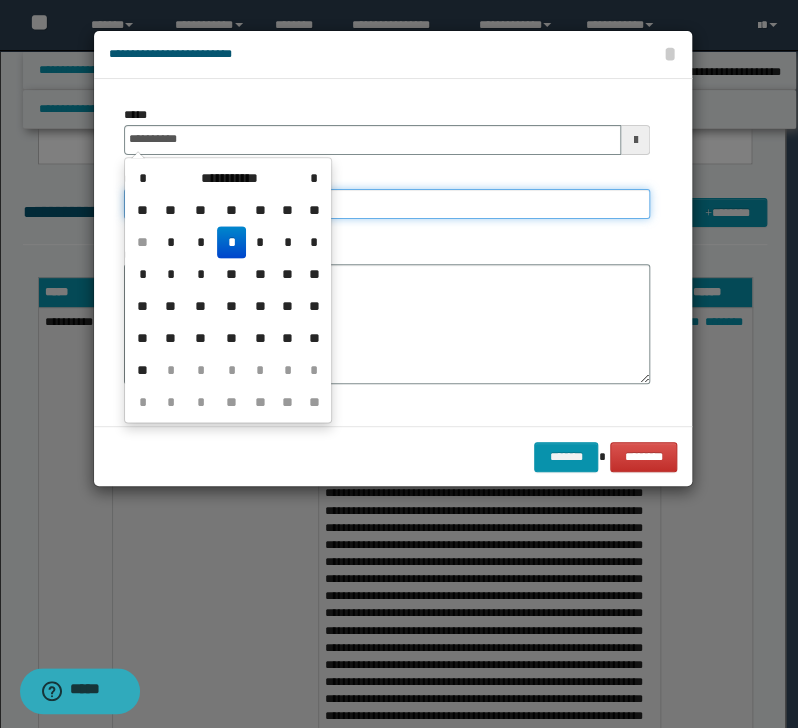 type on "**********" 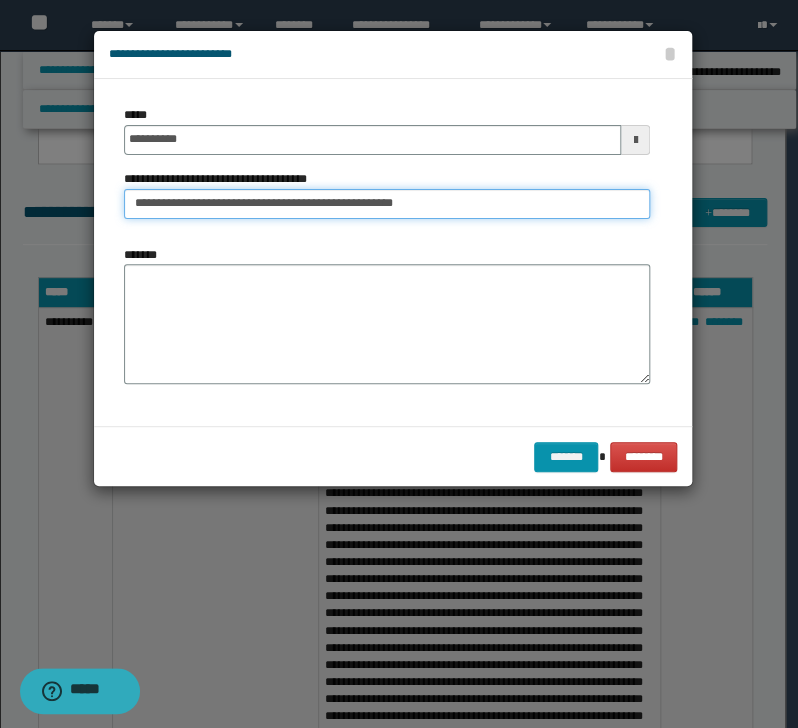 type on "**********" 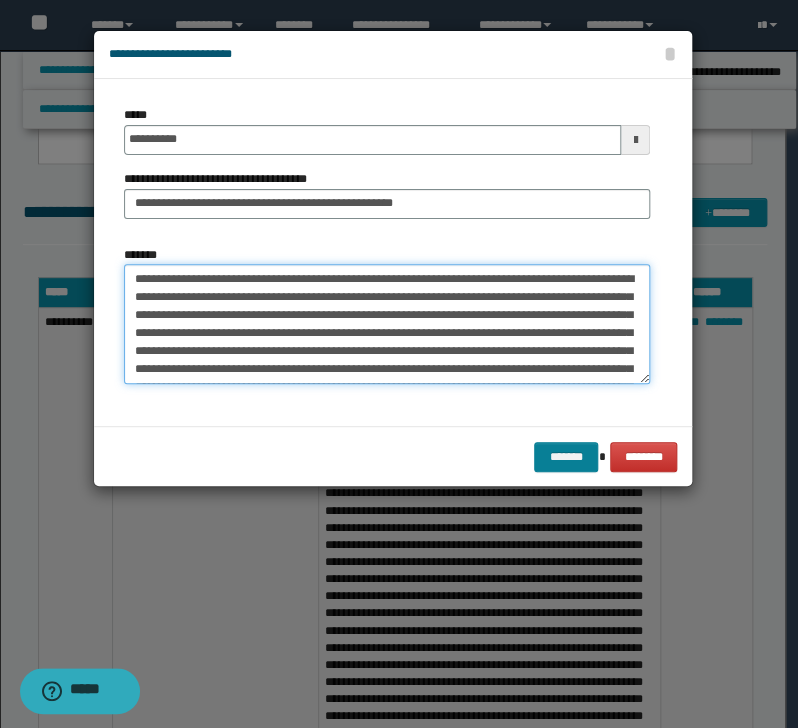 type on "**********" 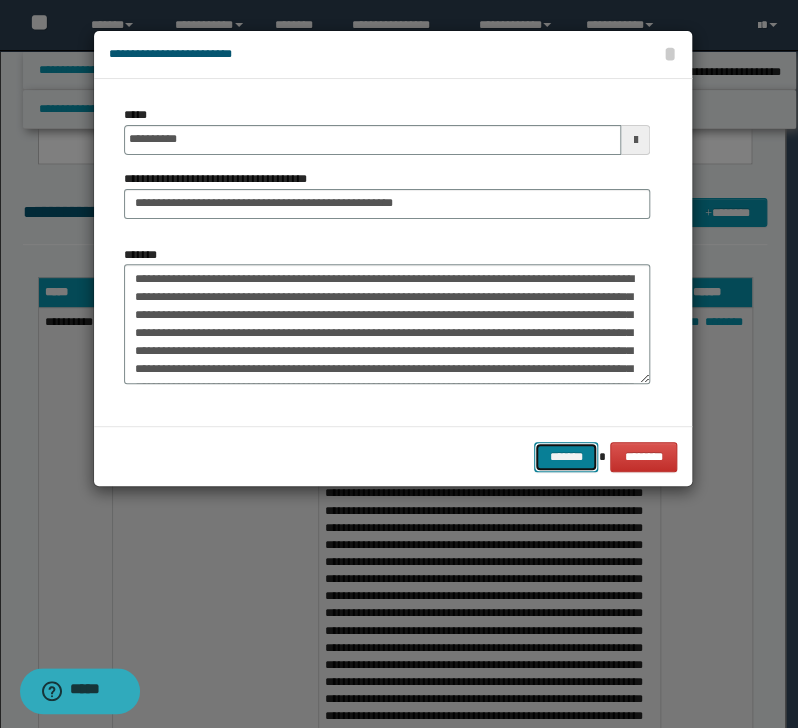 click on "*******" at bounding box center (566, 457) 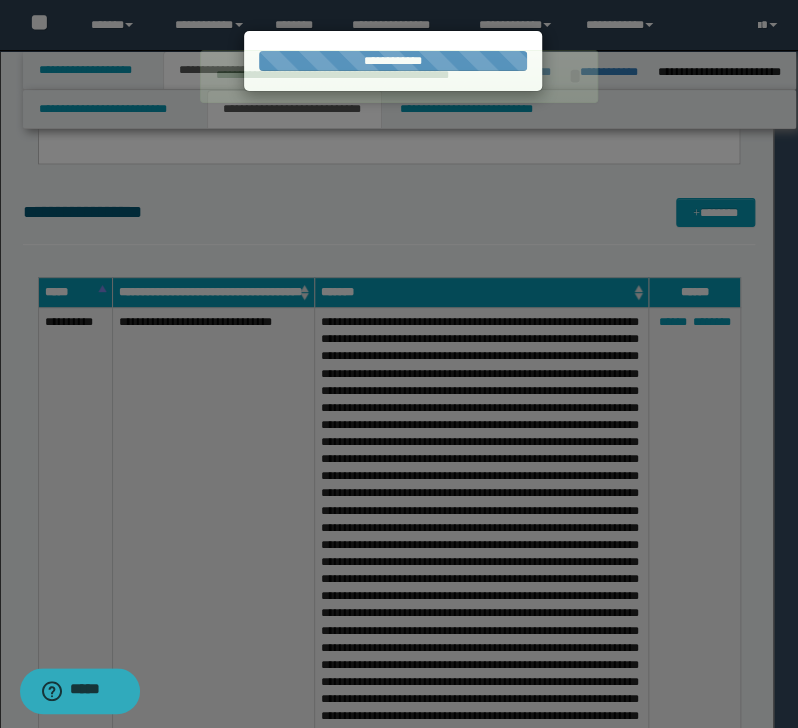 type 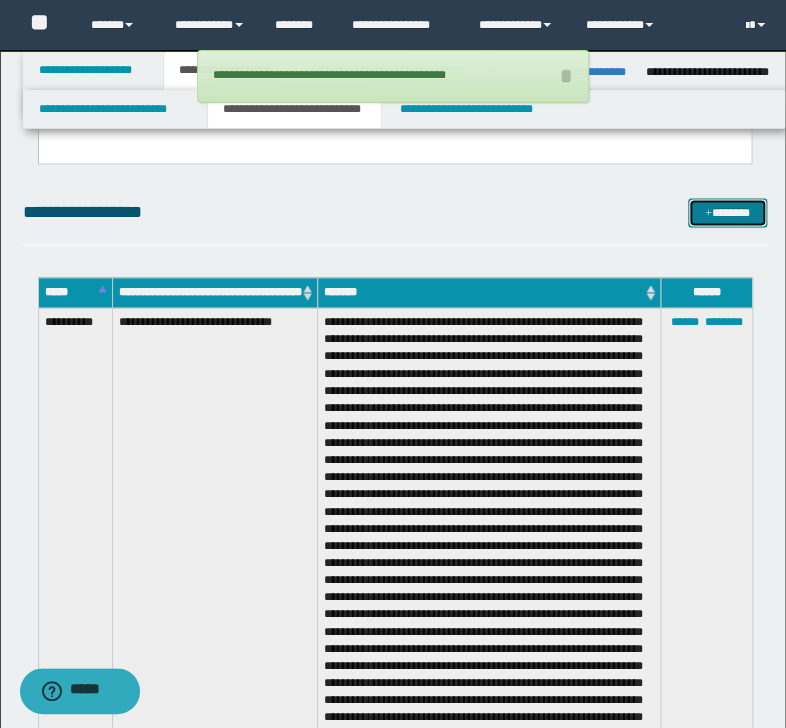 drag, startPoint x: 731, startPoint y: 204, endPoint x: 709, endPoint y: 201, distance: 22.203604 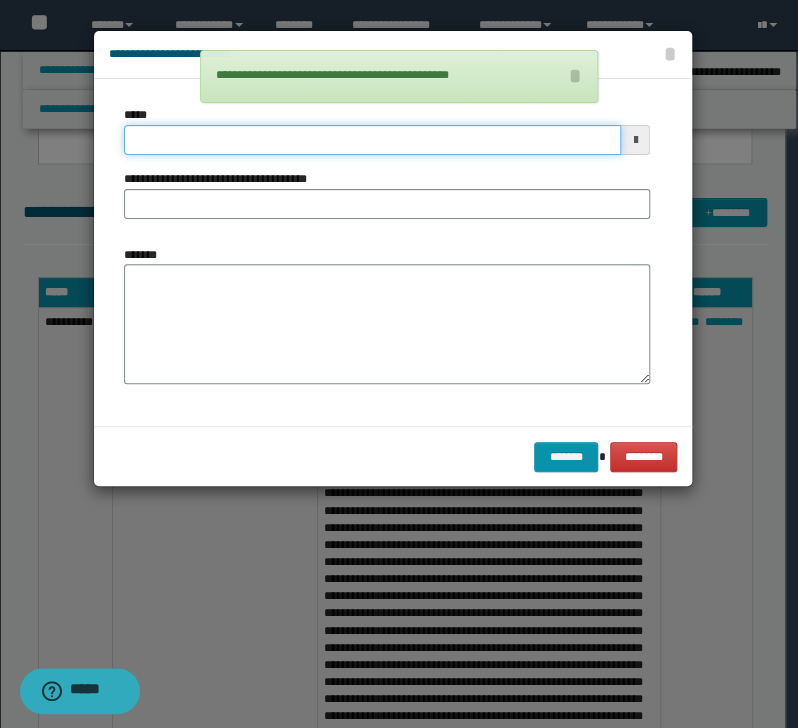 click on "*****" at bounding box center (372, 140) 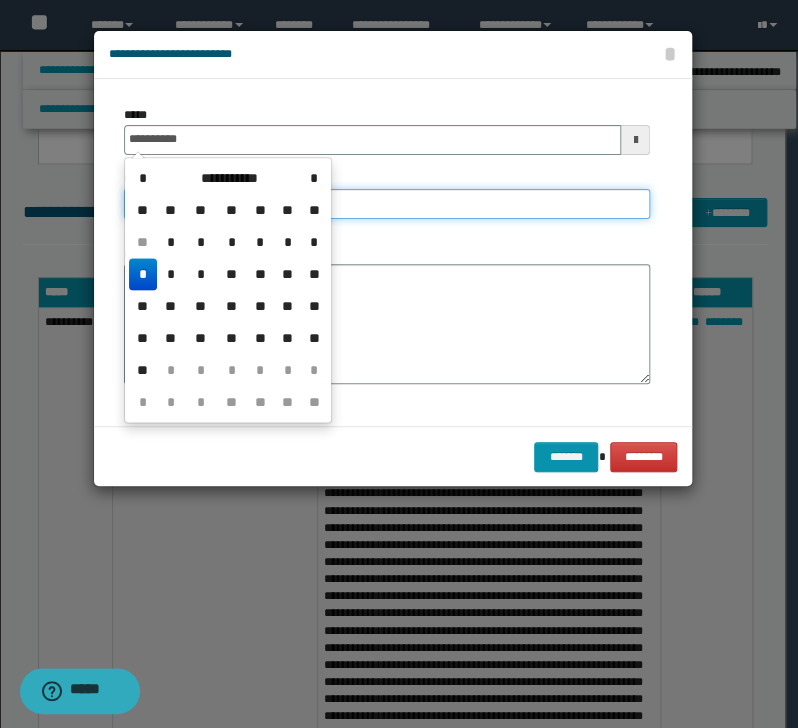 type on "**********" 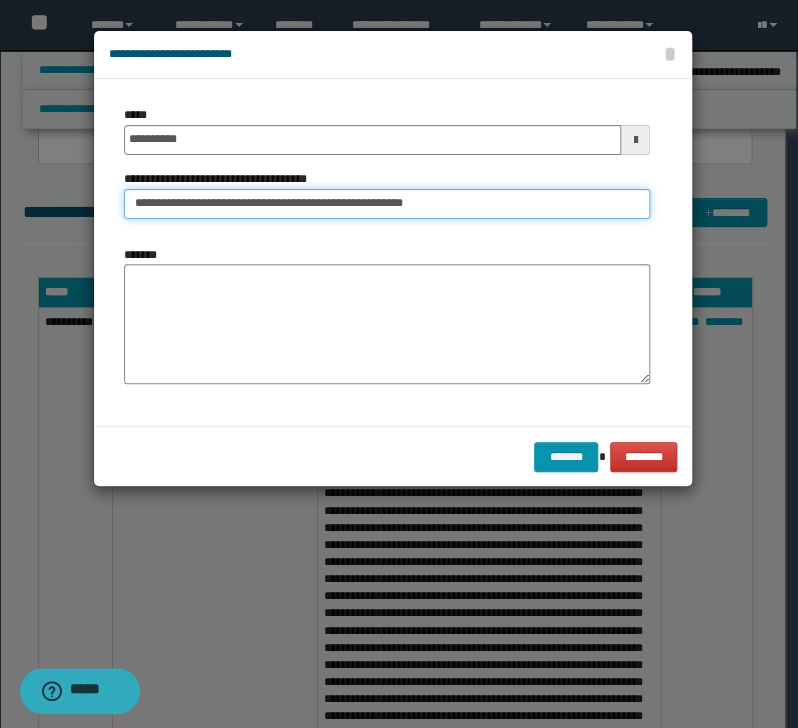 type on "**********" 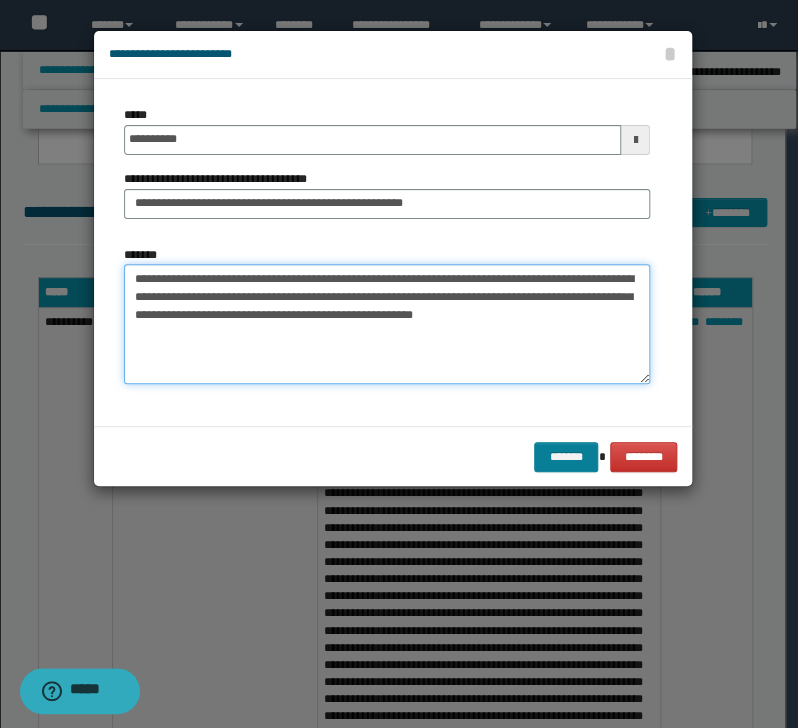 type on "**********" 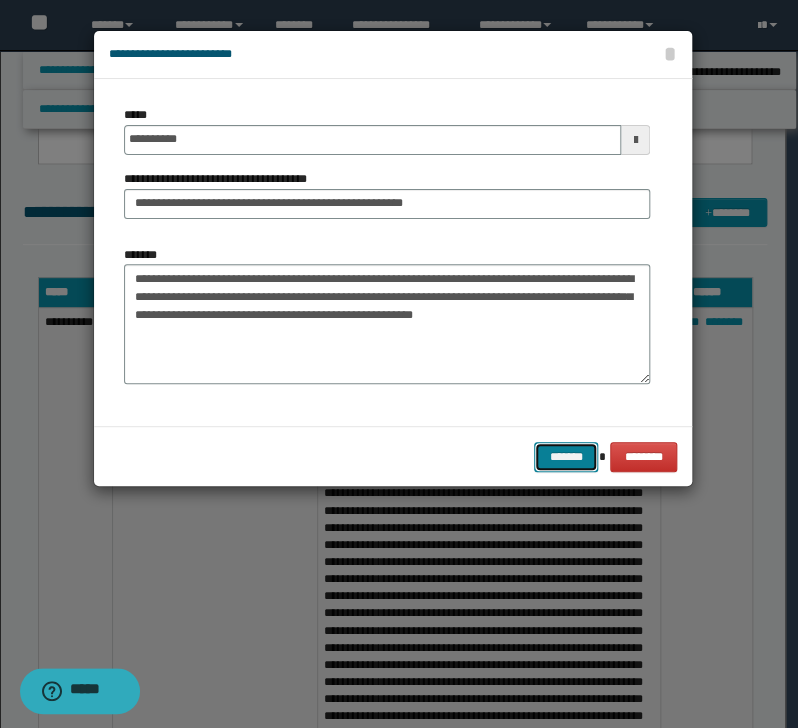 drag, startPoint x: 571, startPoint y: 455, endPoint x: 536, endPoint y: 444, distance: 36.687874 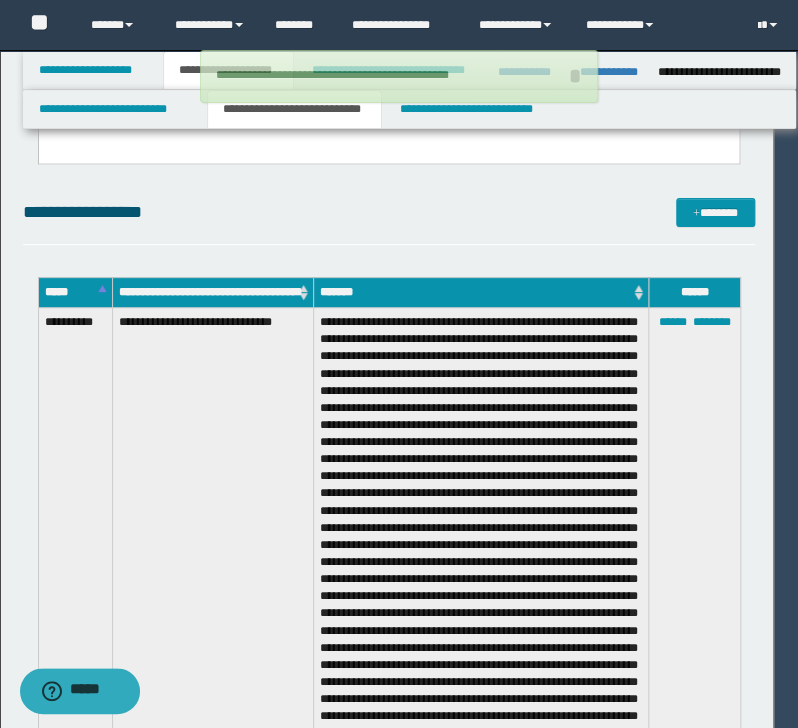 type 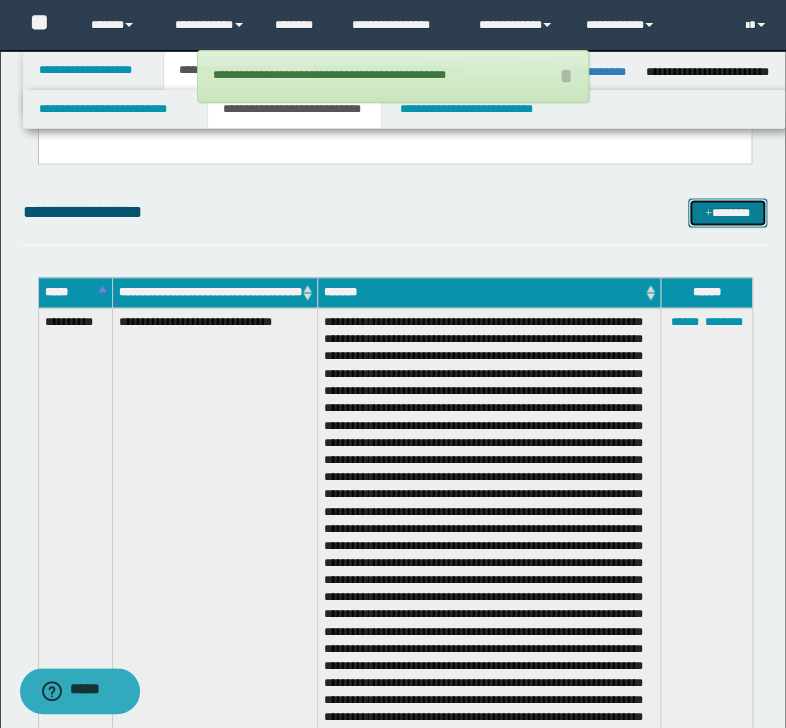 drag, startPoint x: 734, startPoint y: 214, endPoint x: 689, endPoint y: 195, distance: 48.8467 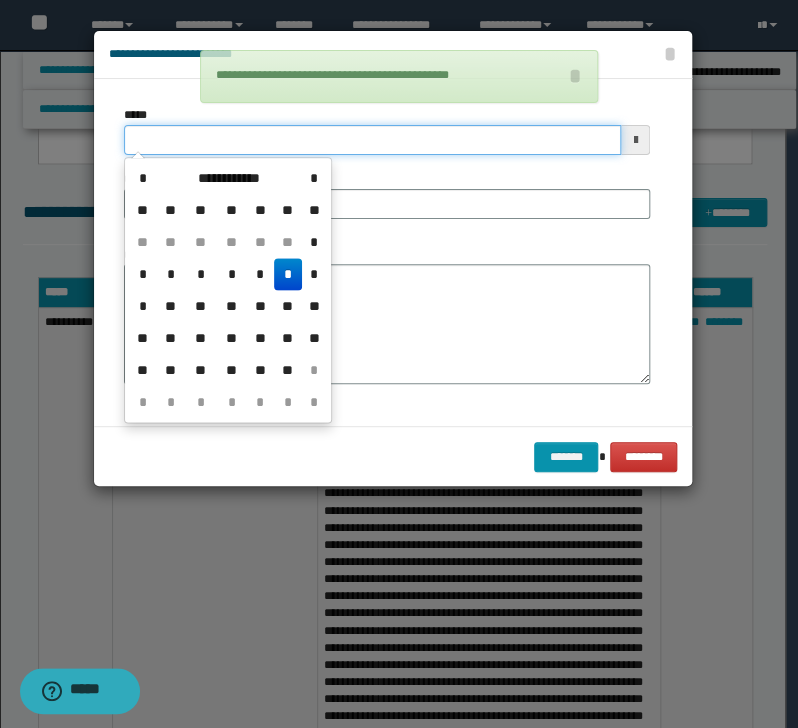 click on "*****" at bounding box center [372, 140] 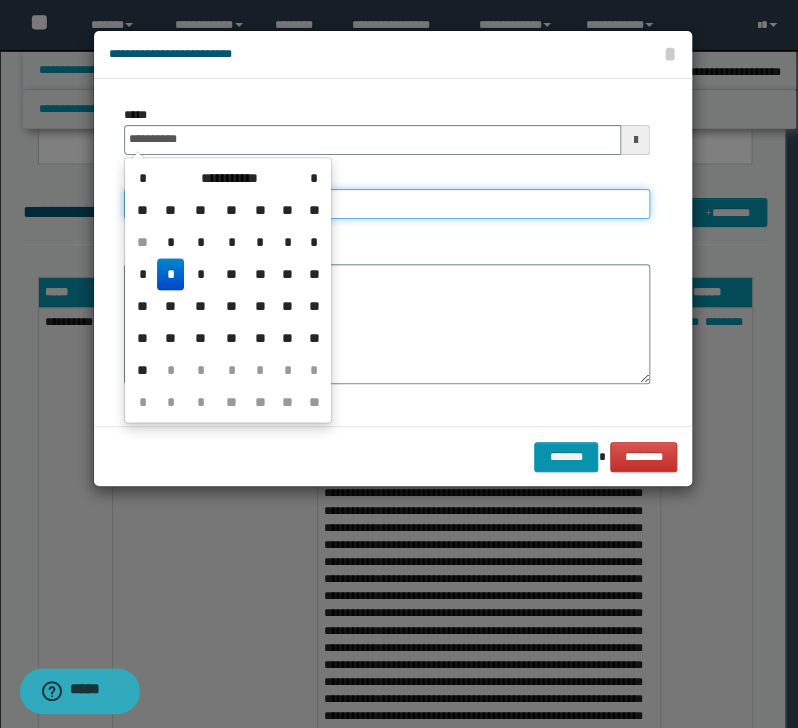 type on "**********" 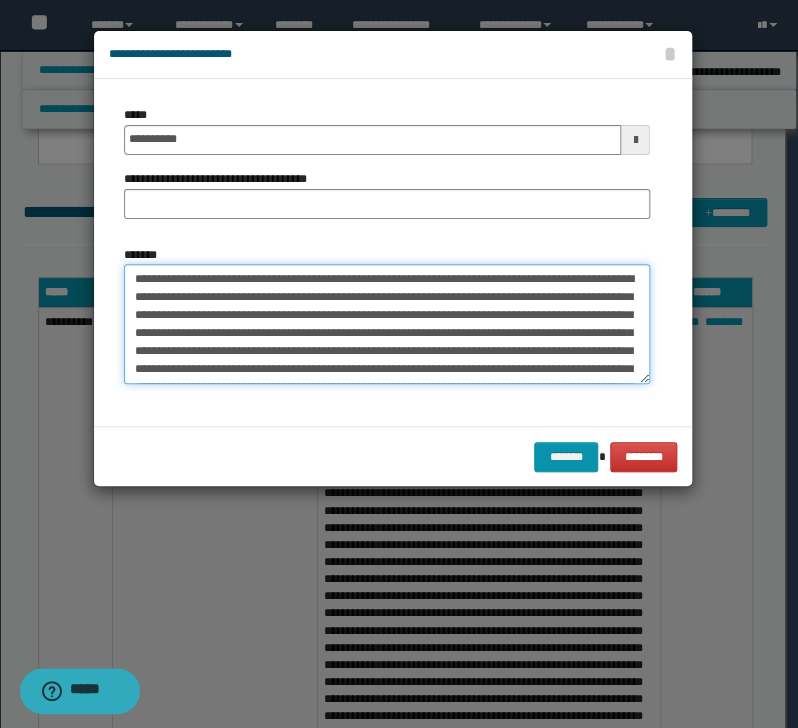 type on "**********" 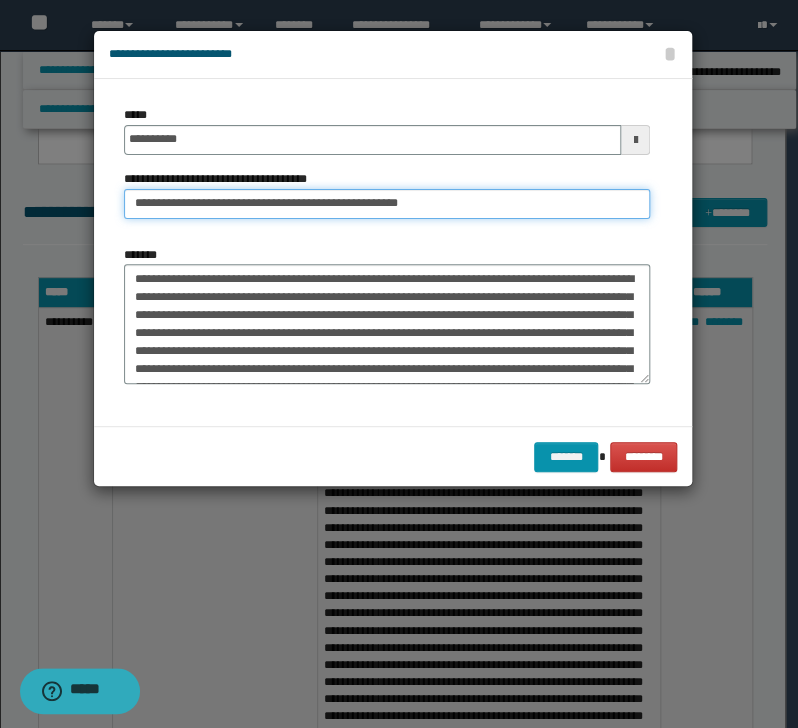type on "**********" 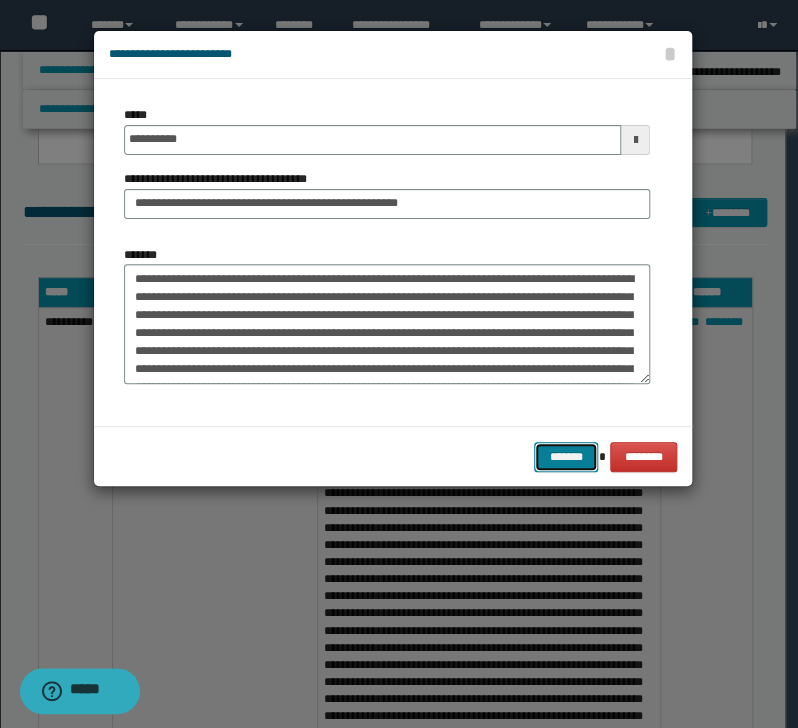 click on "*******" at bounding box center (566, 457) 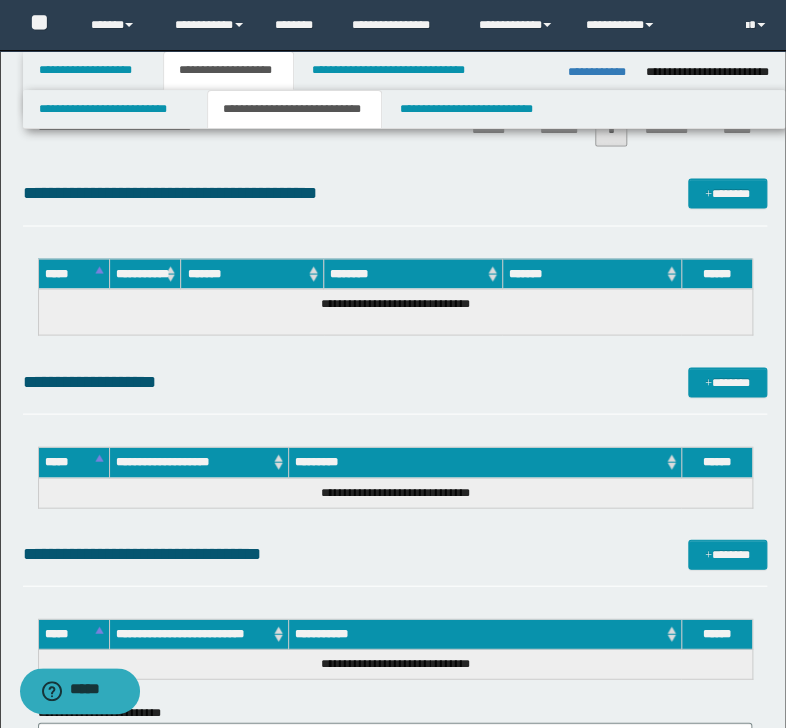 scroll, scrollTop: 3120, scrollLeft: 0, axis: vertical 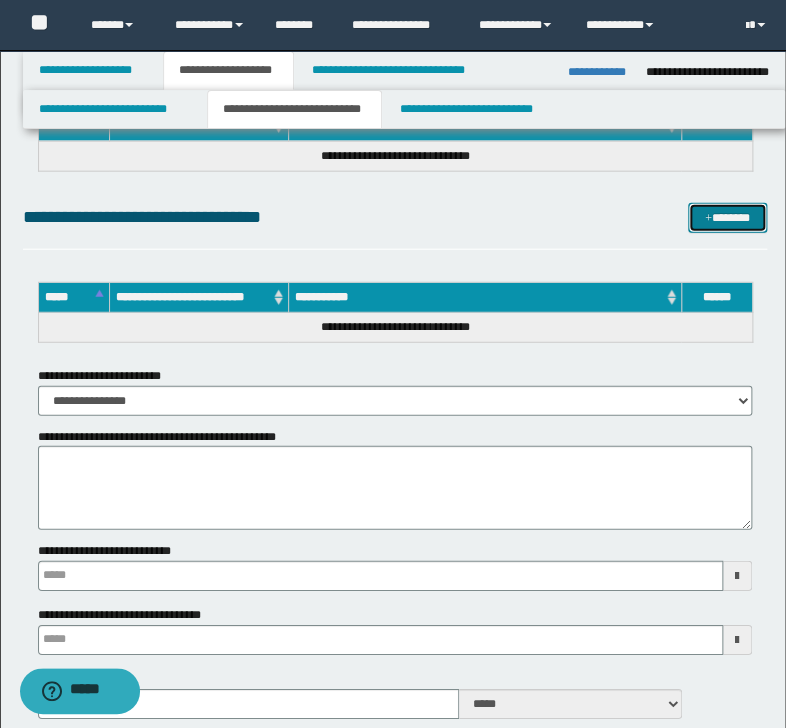 click on "*******" at bounding box center [727, 218] 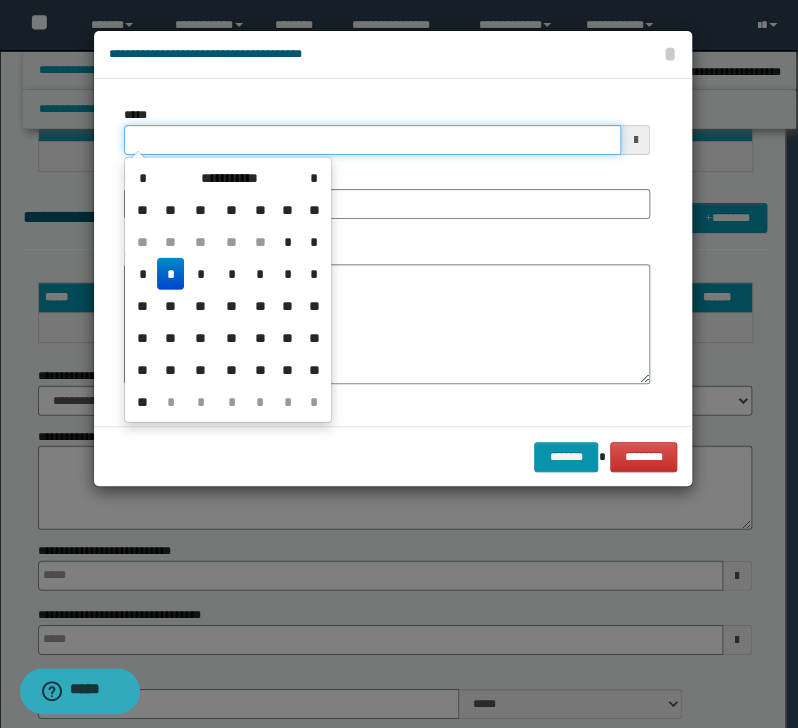 click on "*****" at bounding box center [372, 140] 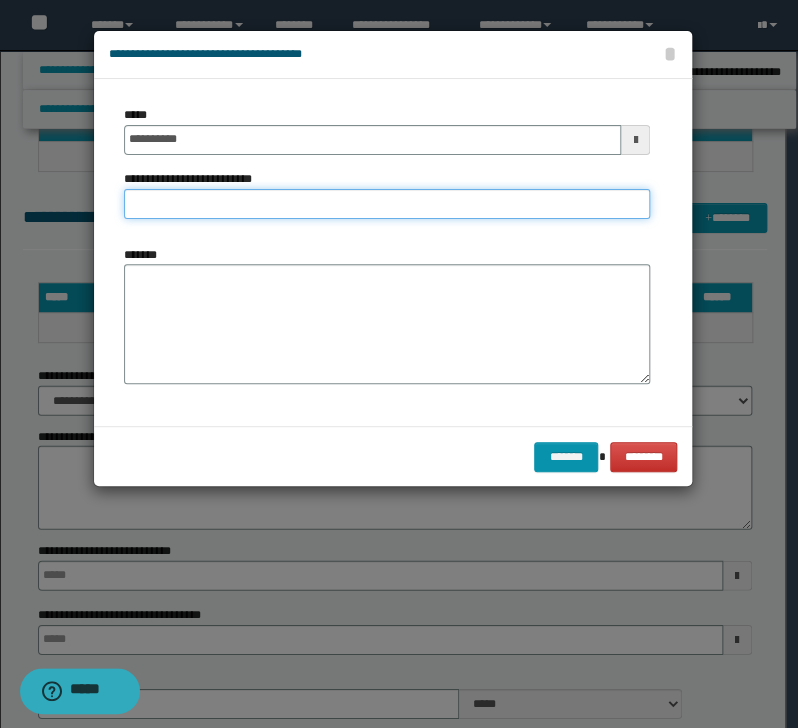 type on "**********" 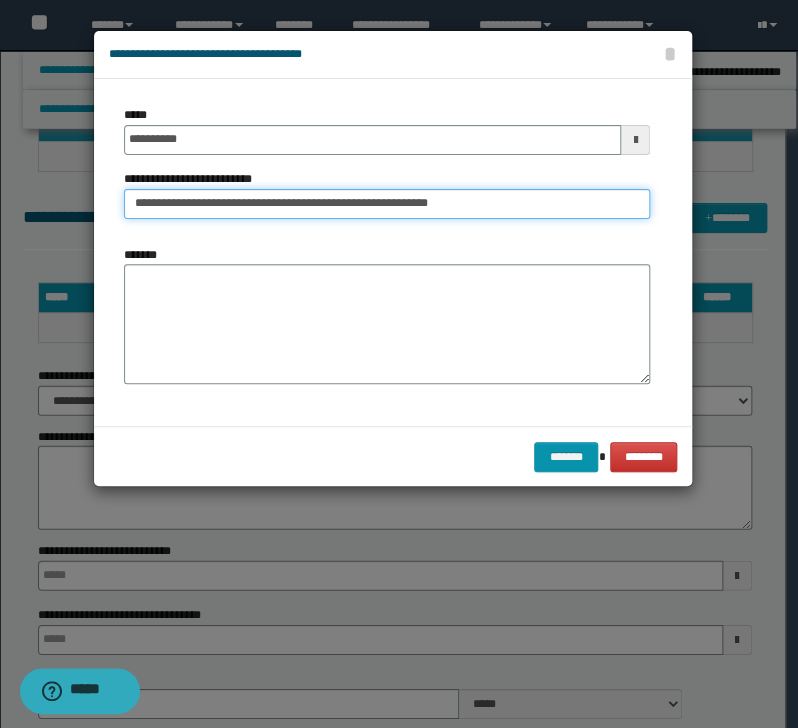 type on "**********" 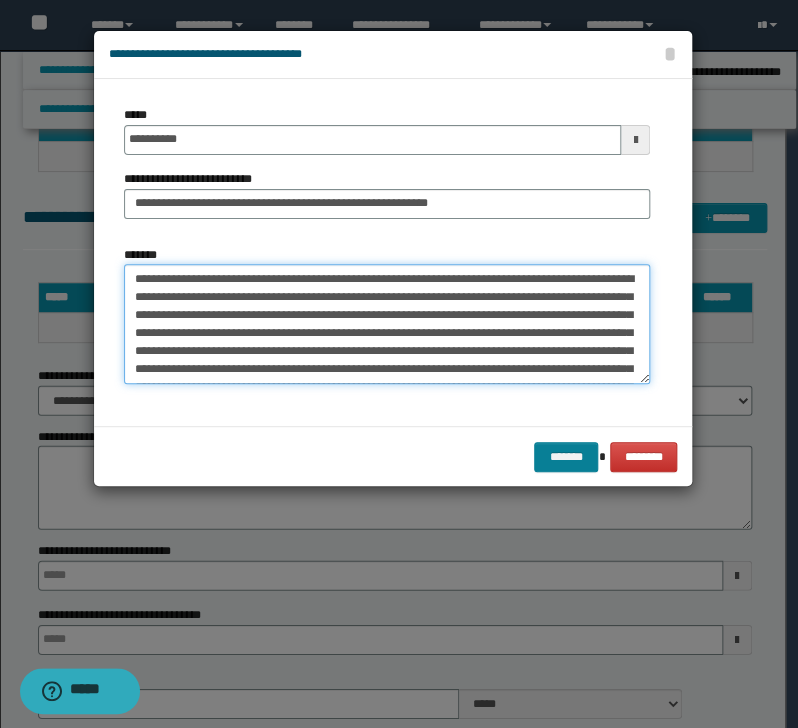 type on "**********" 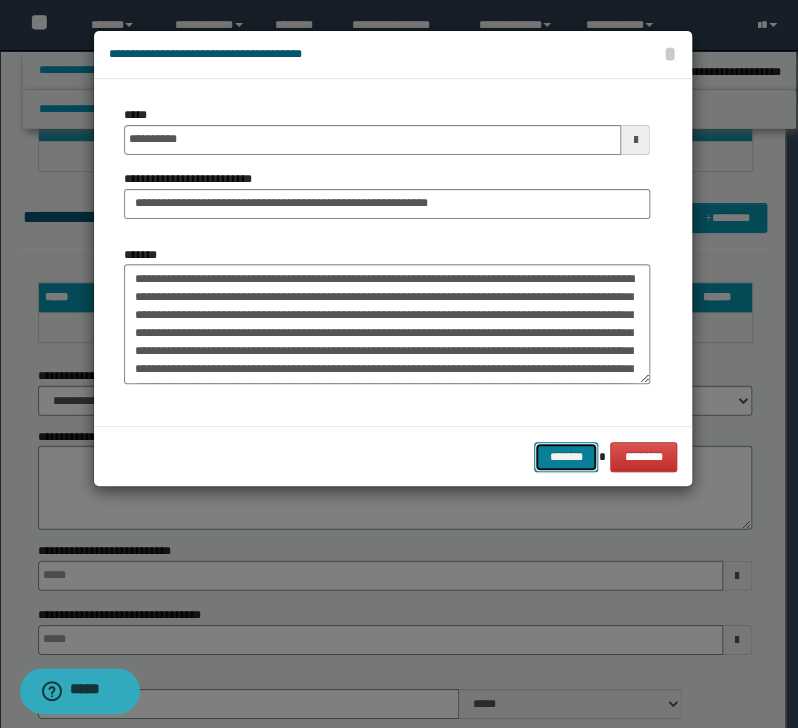 click on "*******" at bounding box center (566, 457) 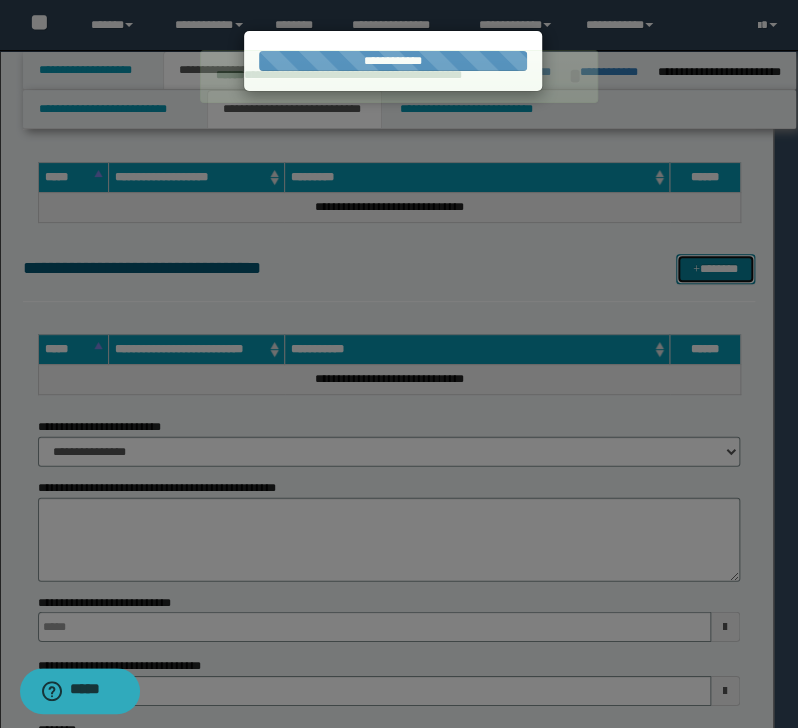 type 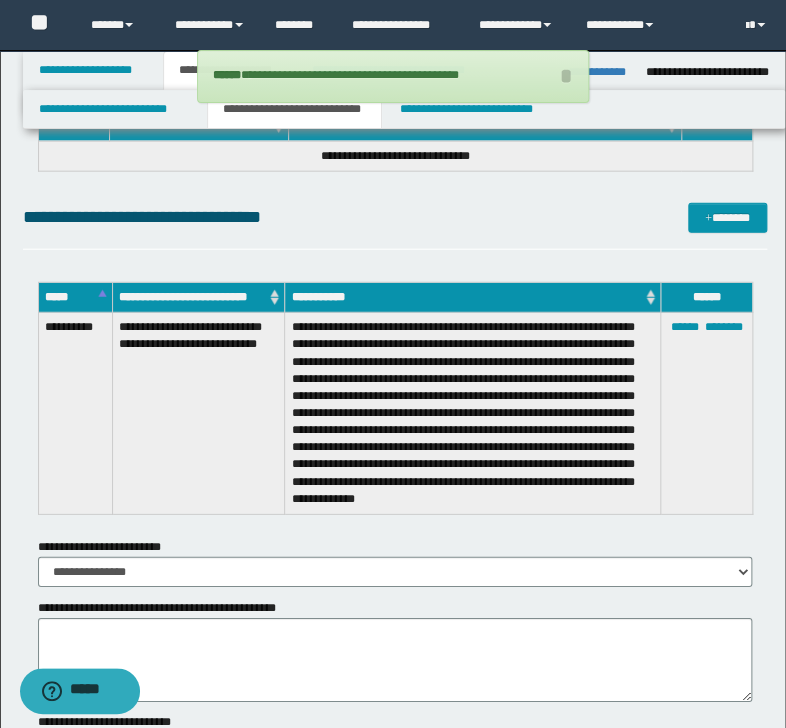 drag, startPoint x: 718, startPoint y: 232, endPoint x: 728, endPoint y: 222, distance: 14.142136 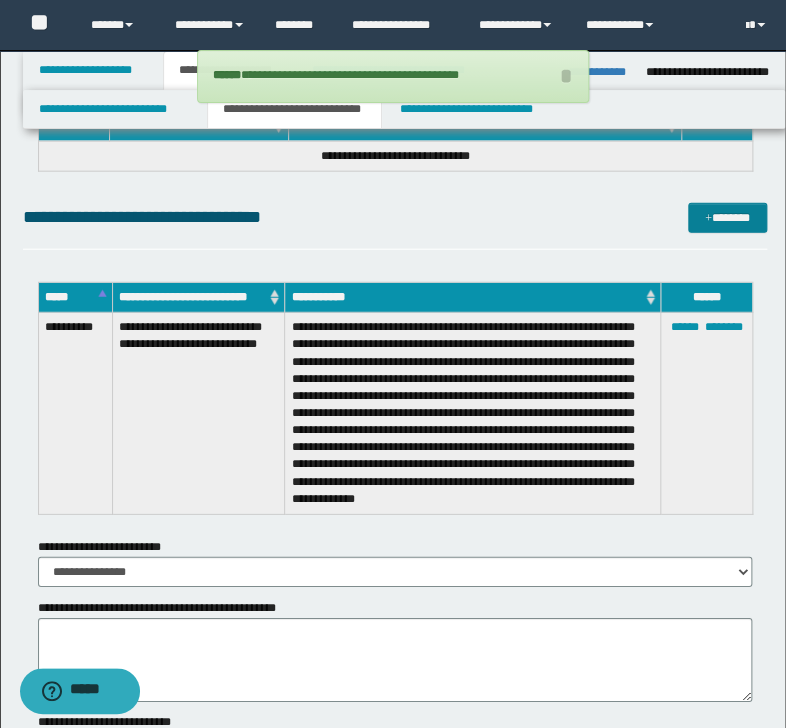 click on "**********" at bounding box center [395, 226] 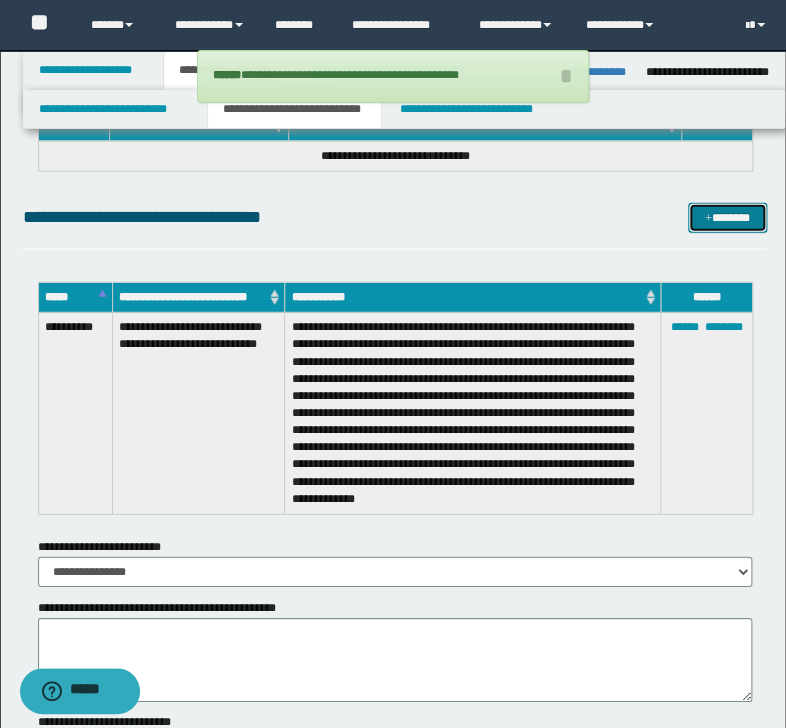 click on "*******" at bounding box center [727, 218] 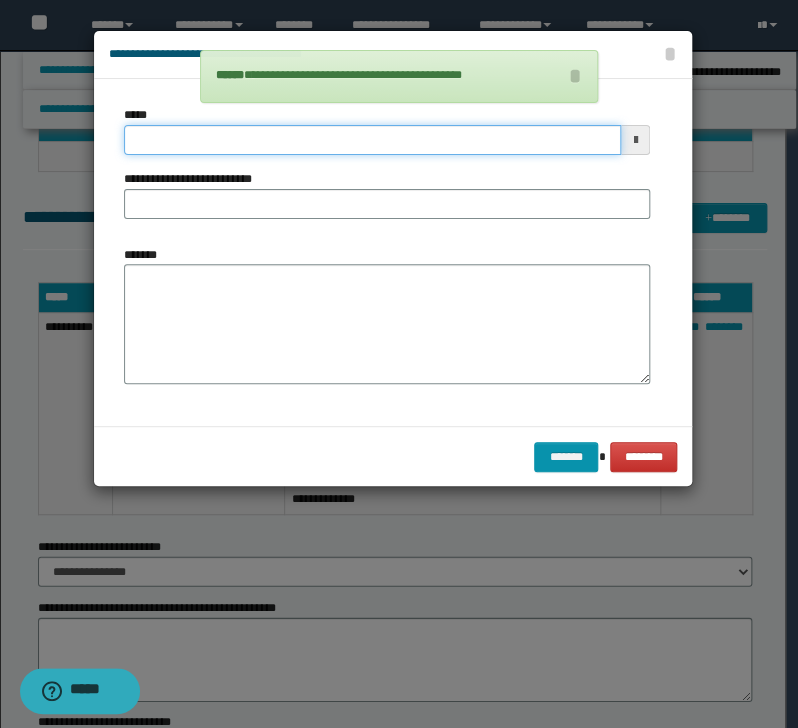 click on "*****" at bounding box center (372, 140) 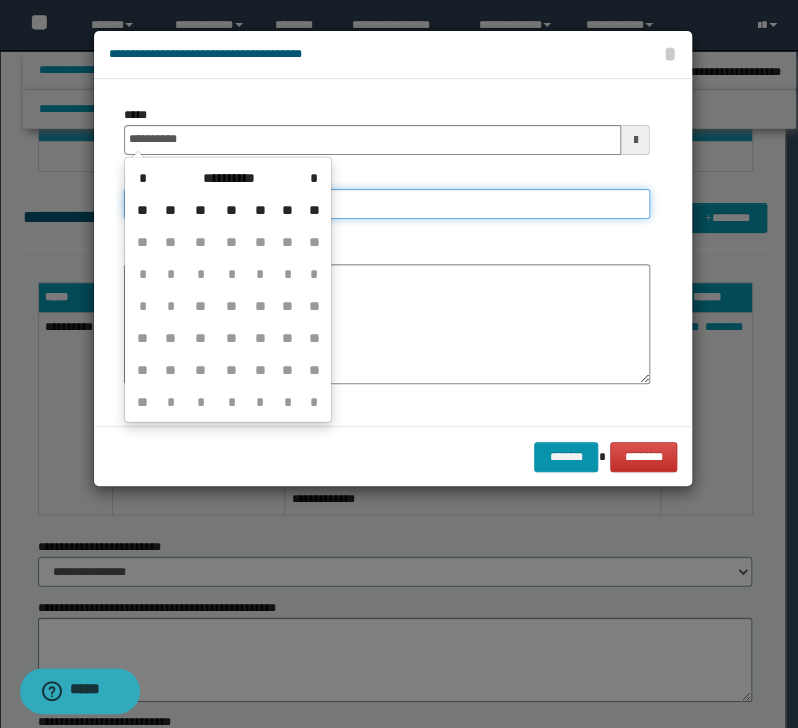 type on "**********" 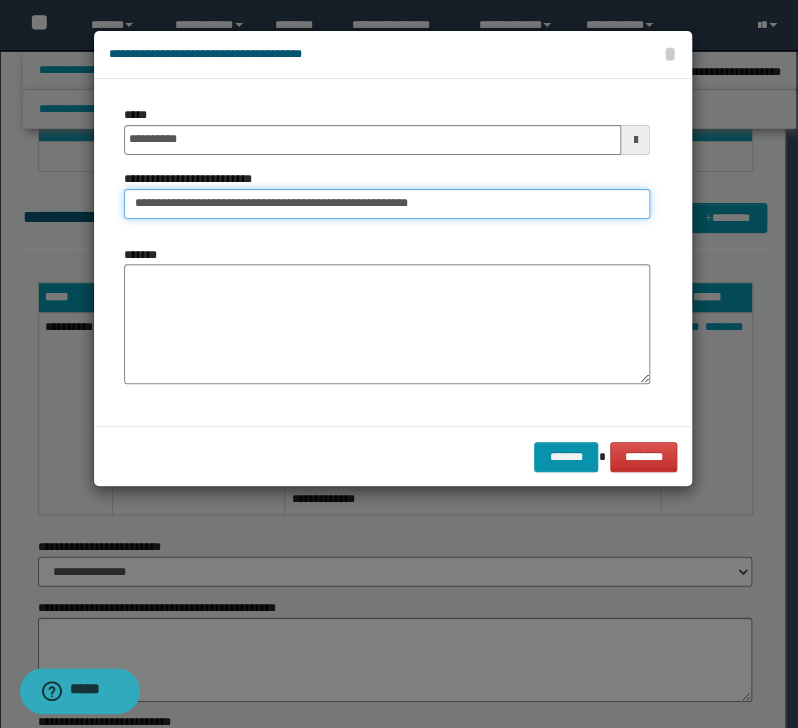 type on "**********" 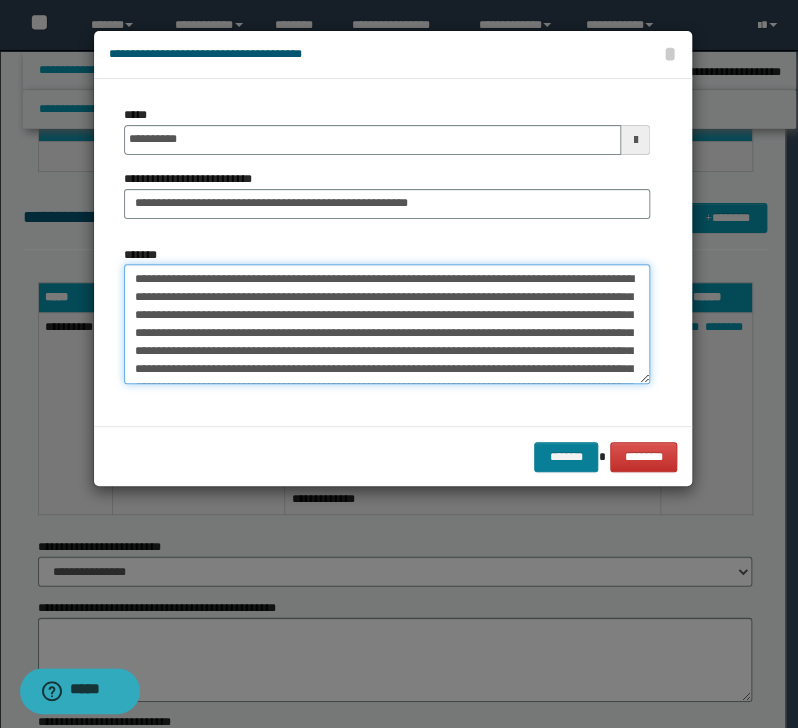 type on "**********" 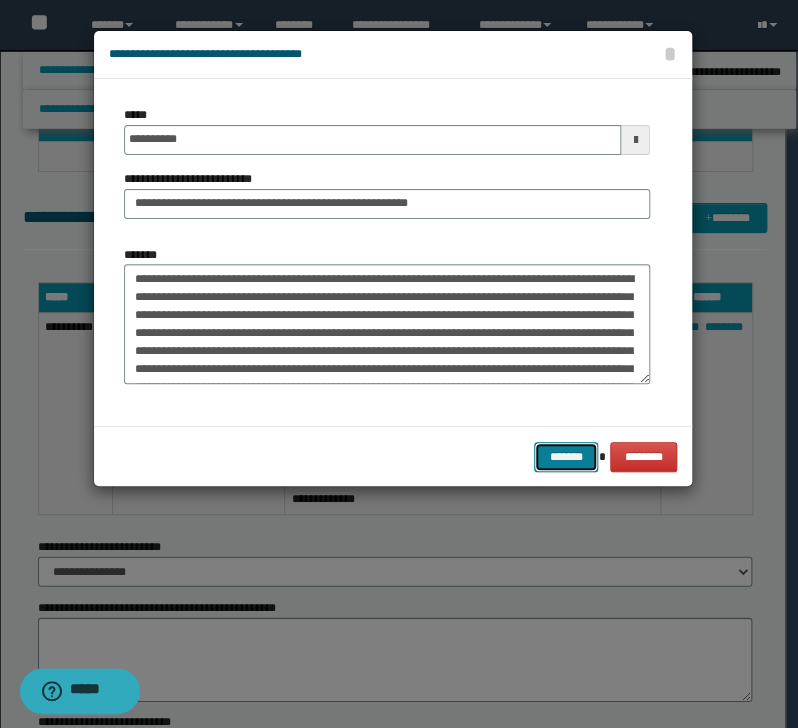 click on "*******" at bounding box center [566, 457] 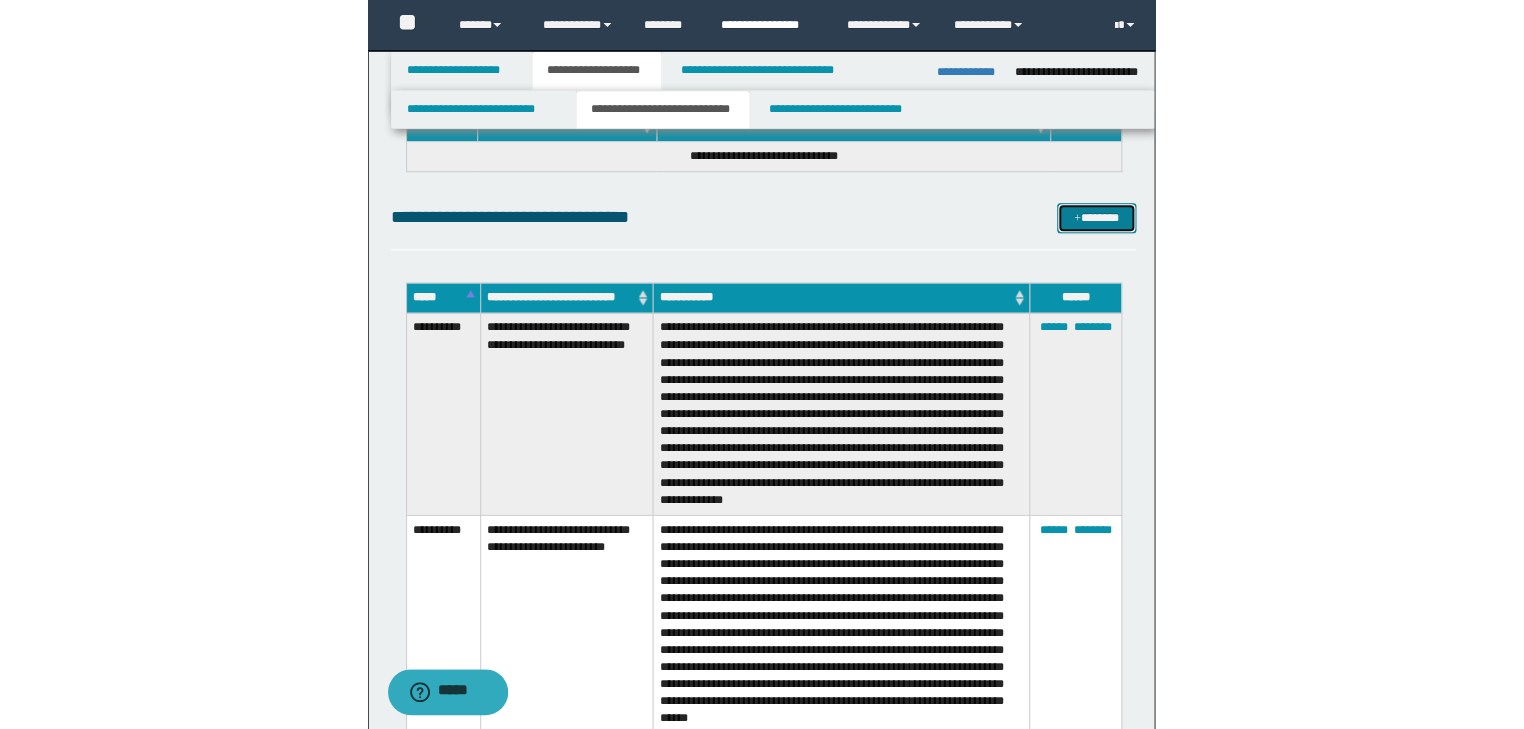 scroll, scrollTop: 3054, scrollLeft: 0, axis: vertical 